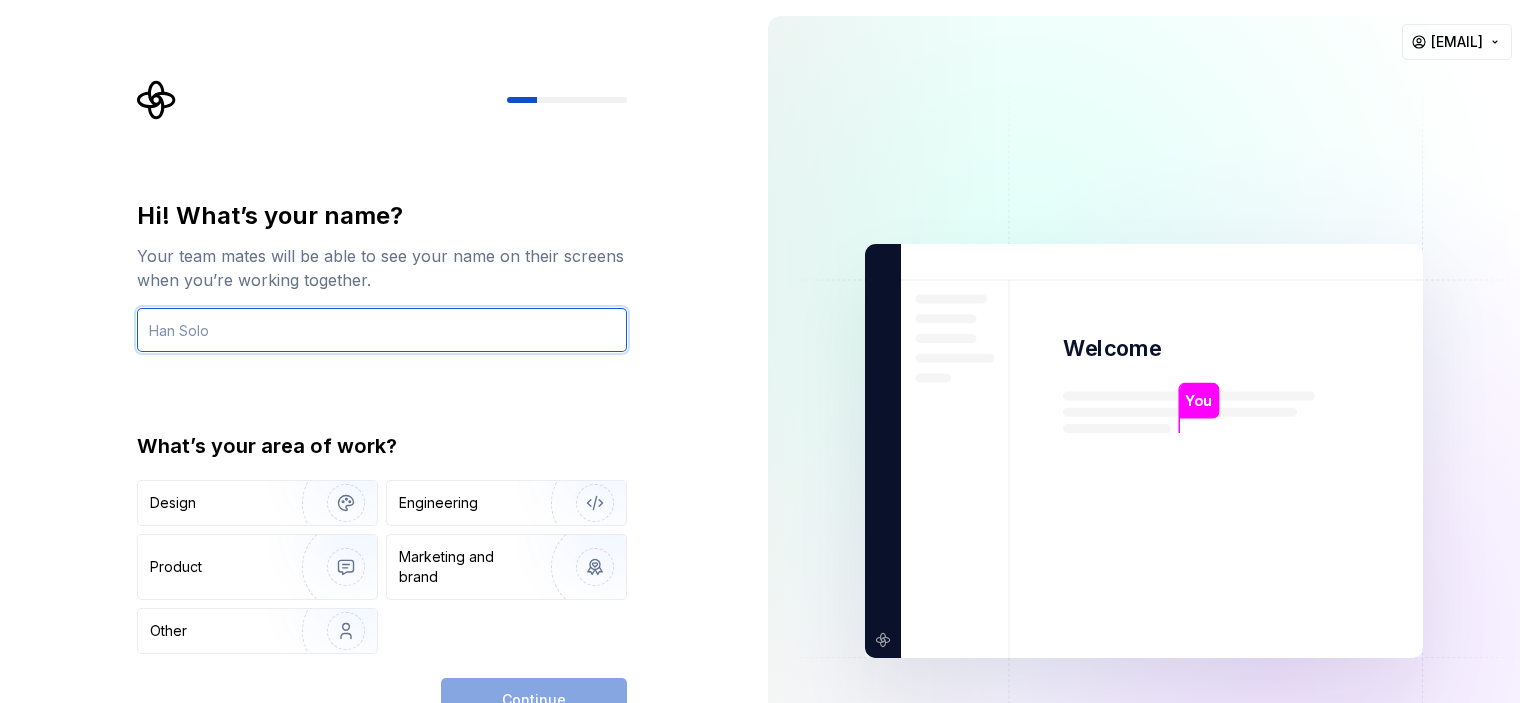 scroll, scrollTop: 0, scrollLeft: 0, axis: both 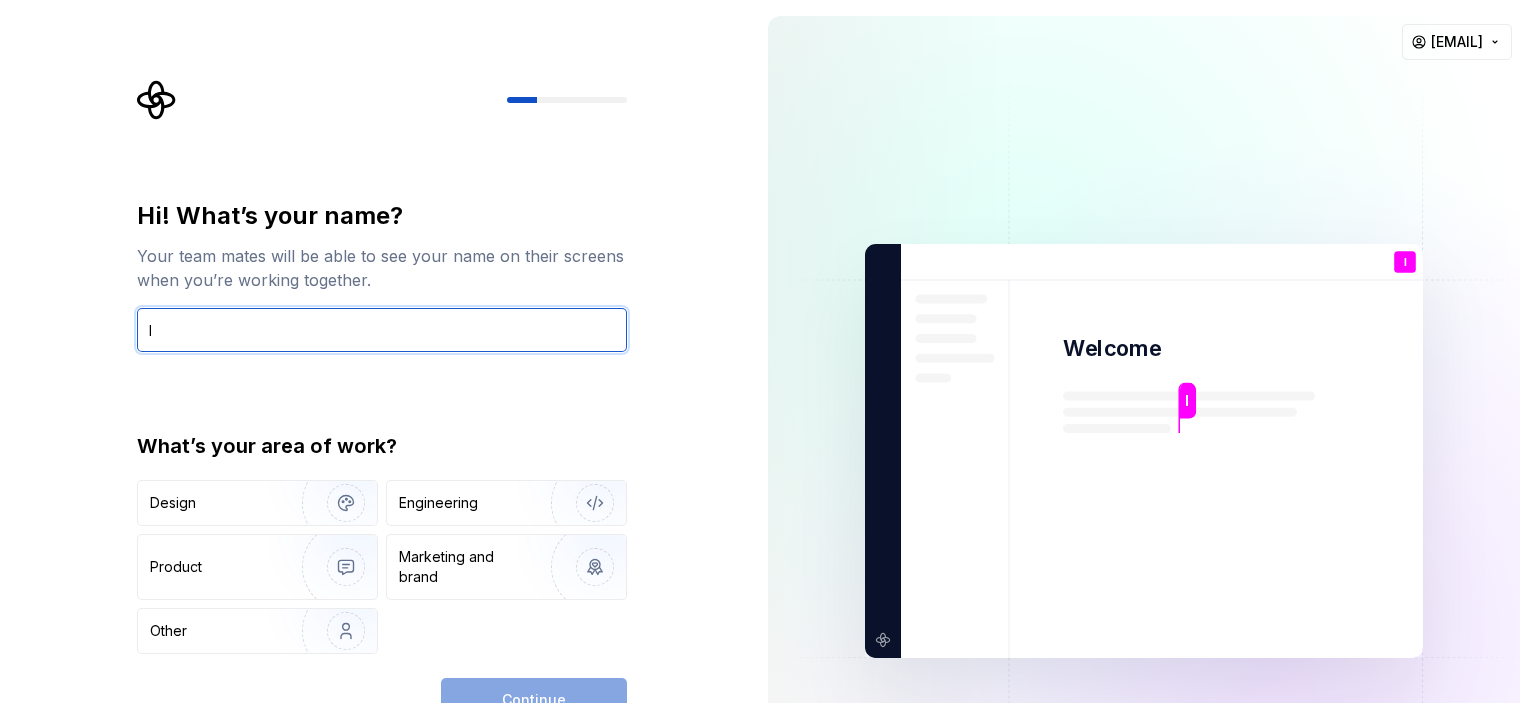 type on "l" 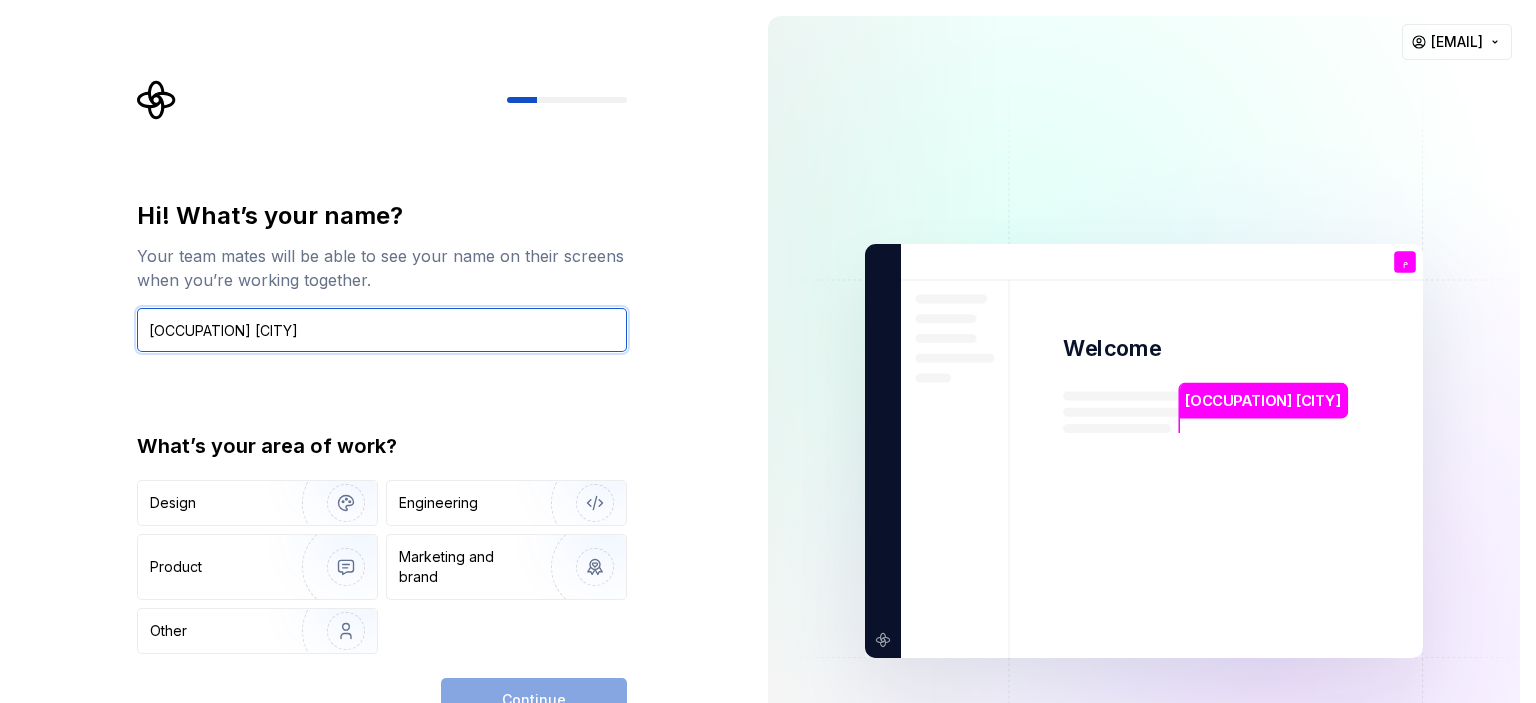 type on "[OCCUPATION] [CITY]" 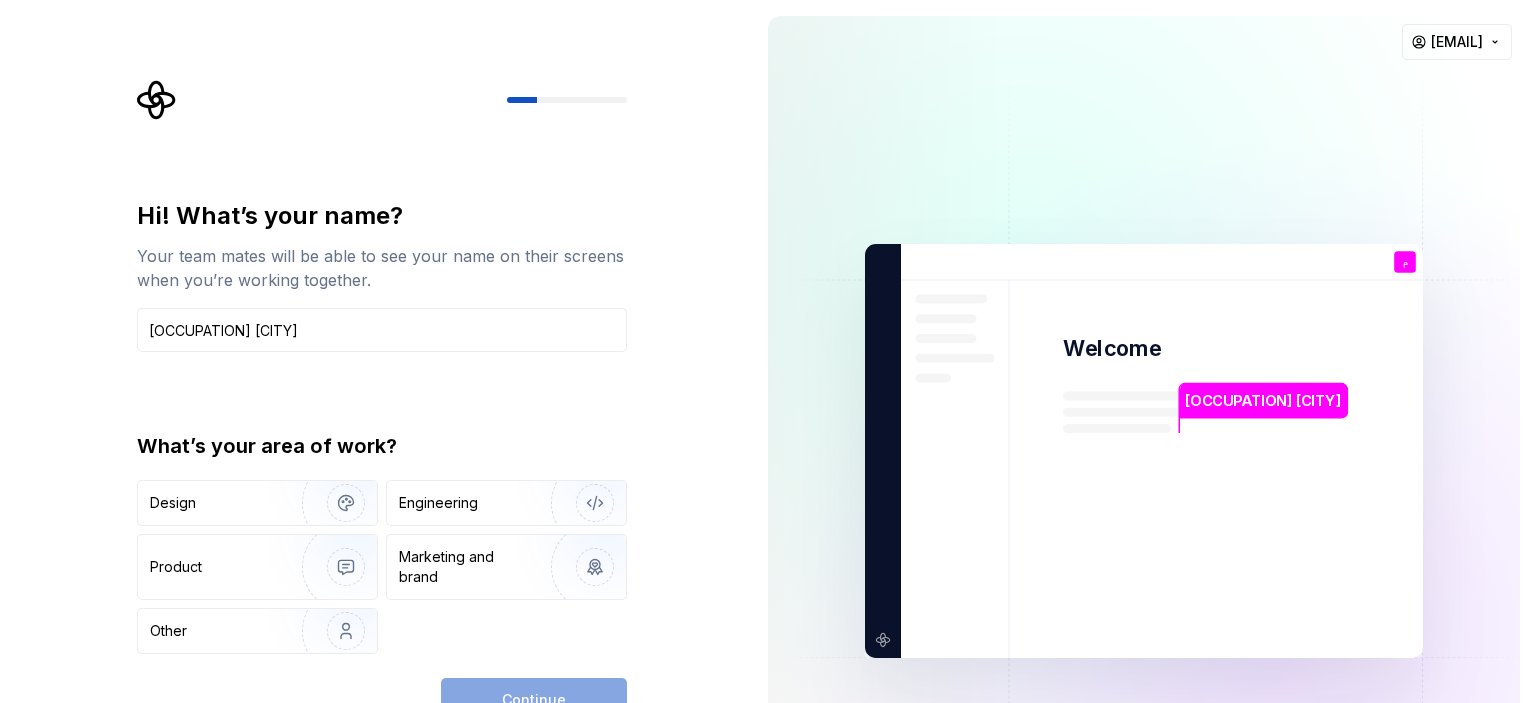 click on "Hi! What’s your name? Your team mates will be able to see your name on their screens when you’re working together. [OCCUPATION] [CITY] What’s your area of work? Design Engineering Product Marketing and brand Other" at bounding box center [382, 427] 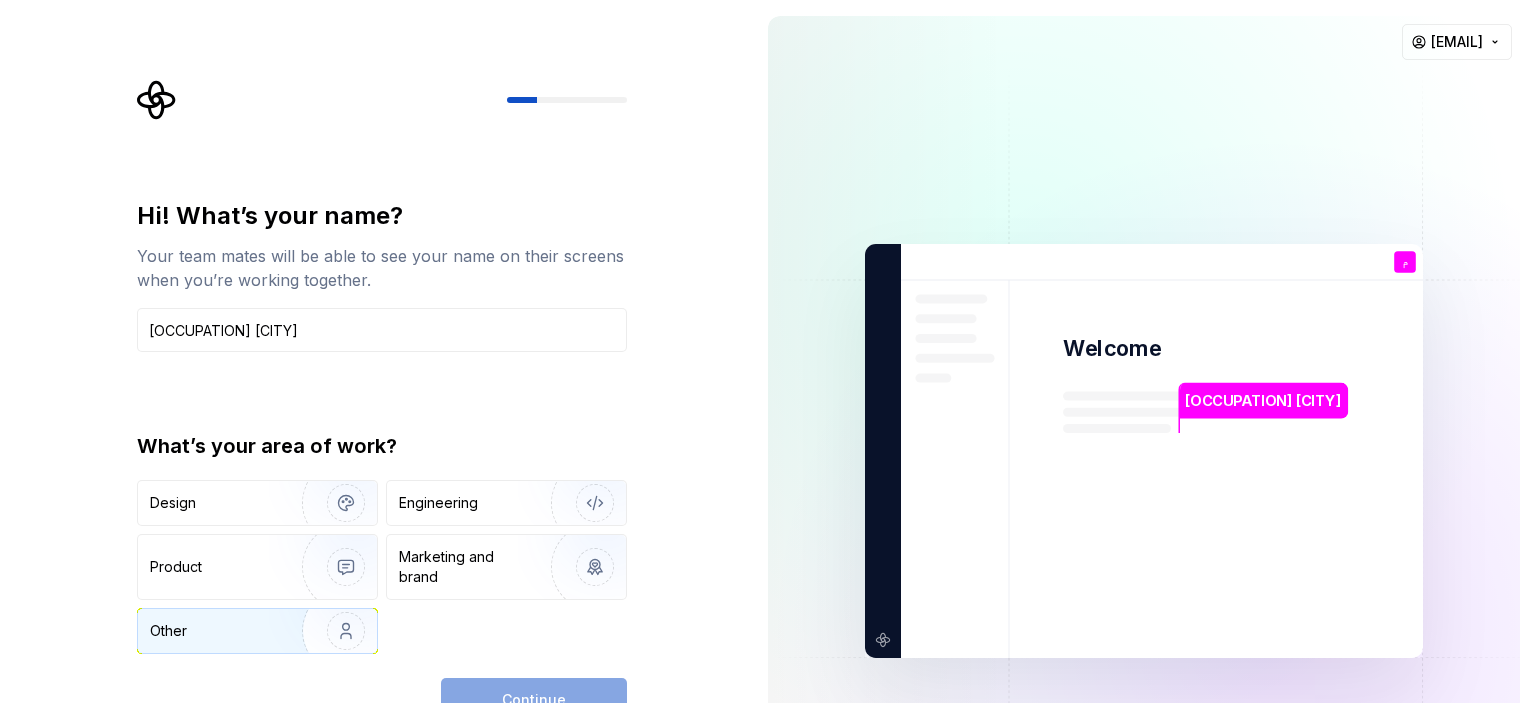 click on "Other" at bounding box center [168, 631] 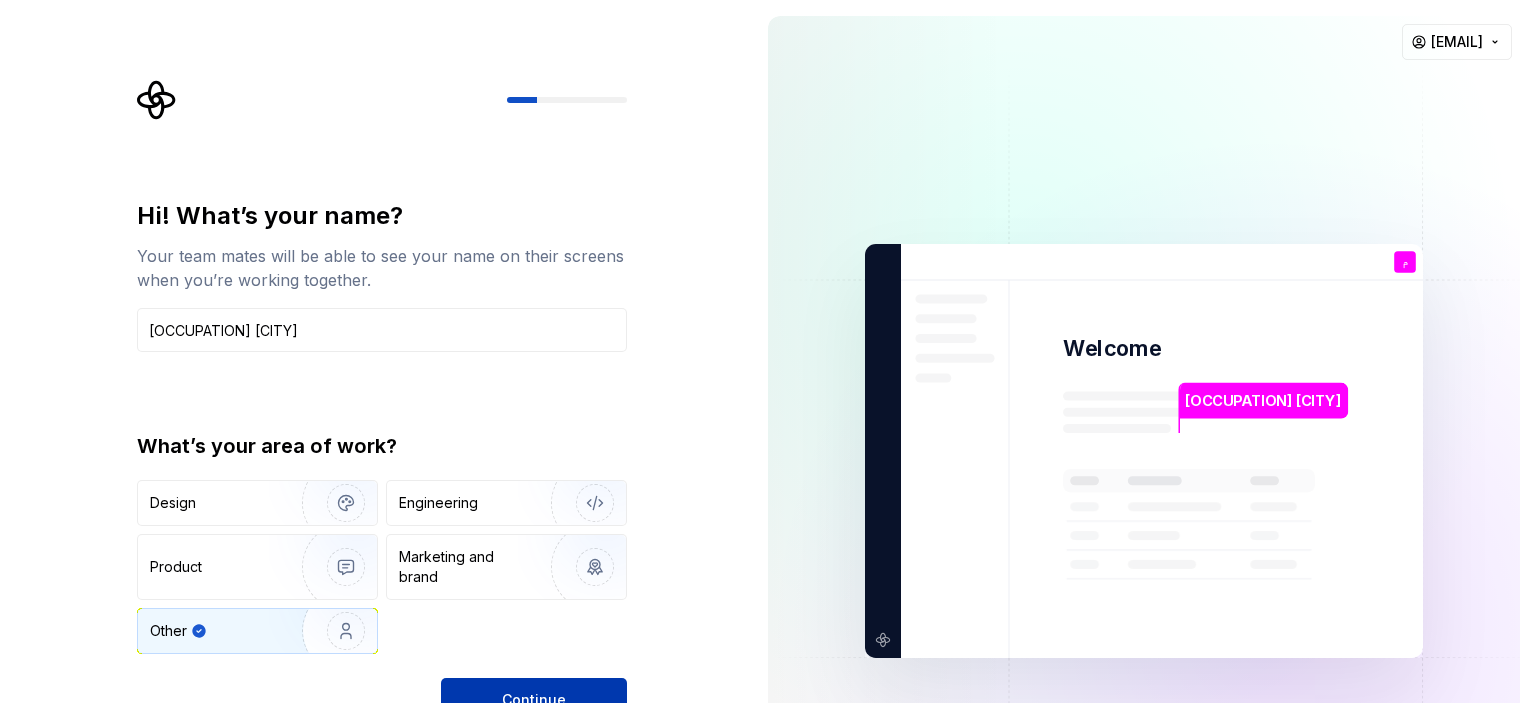 click on "Continue" at bounding box center (534, 700) 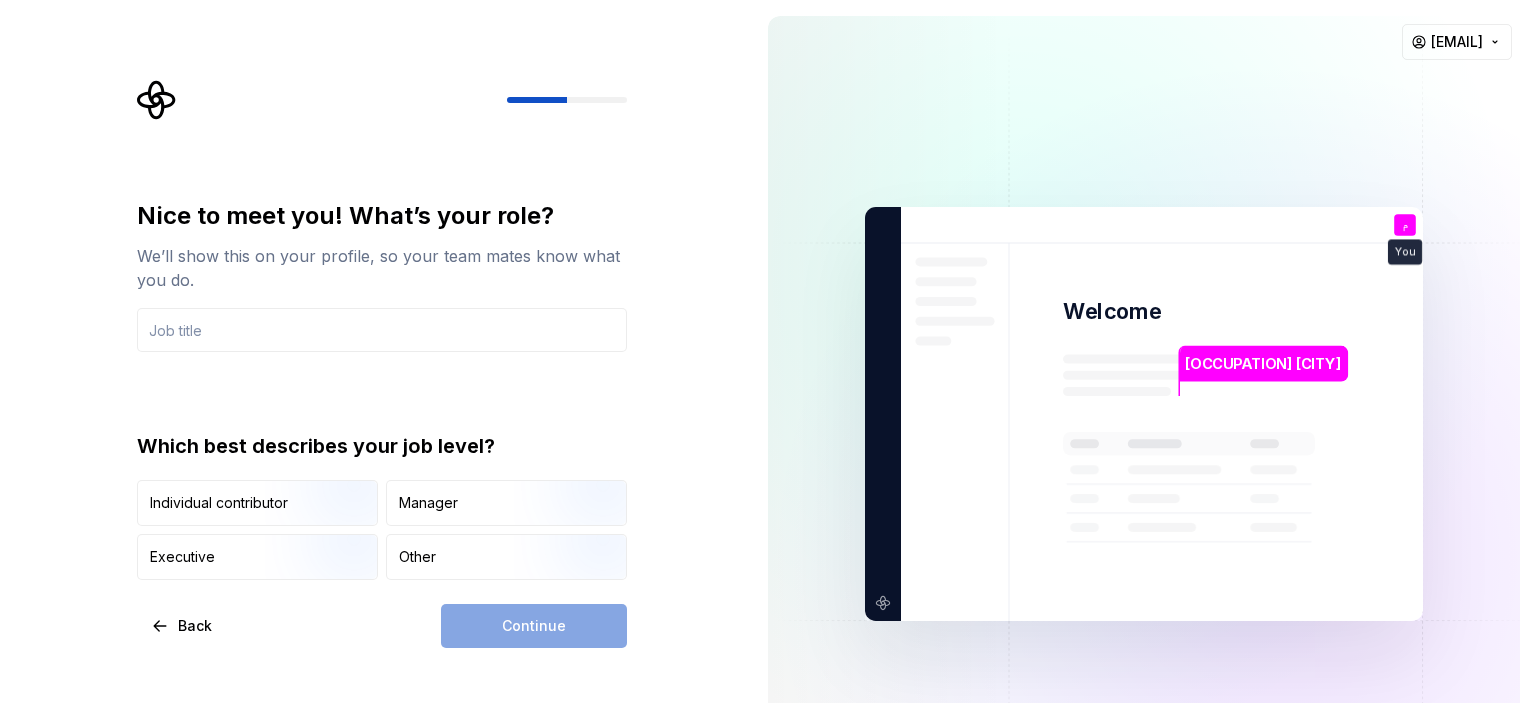 type on "م" 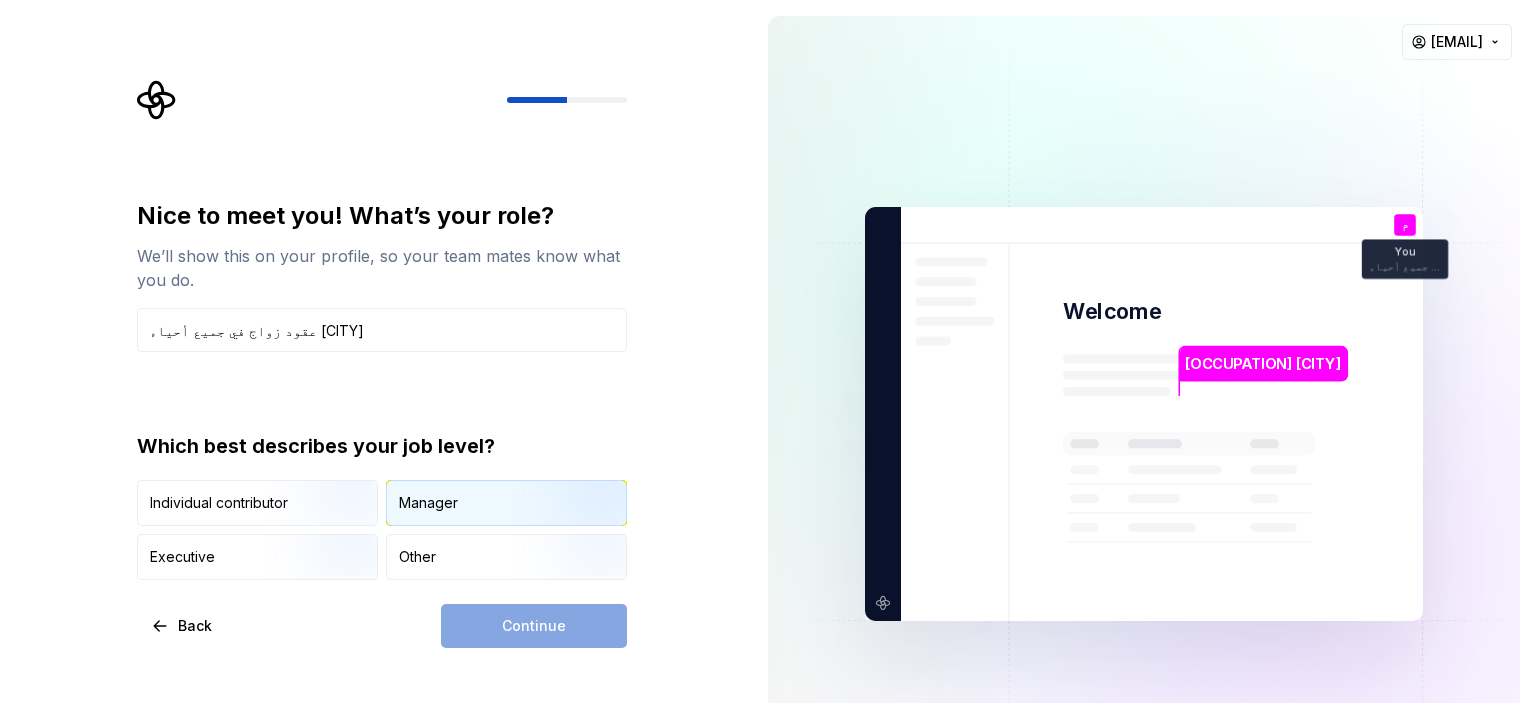 type on "عقود زواج في جميع أحياء [CITY]" 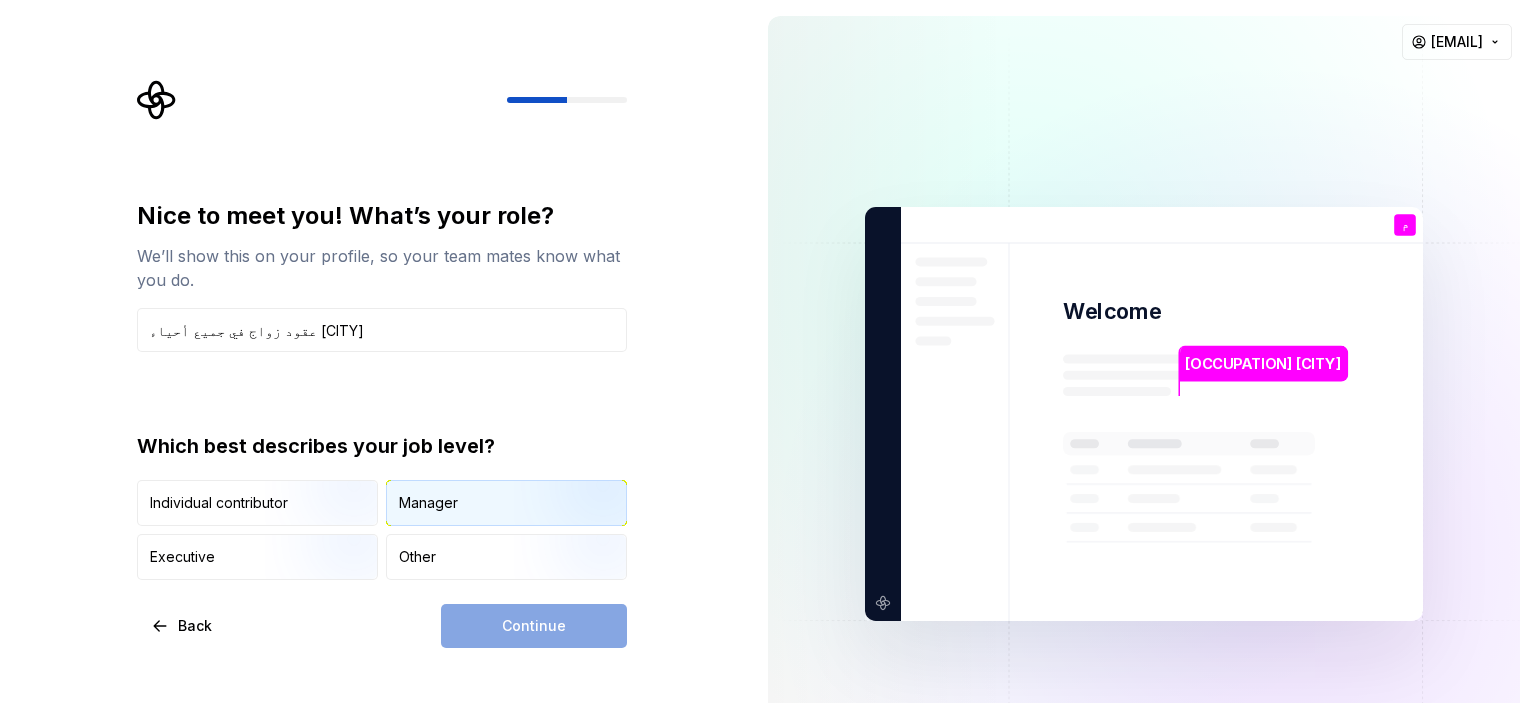 click on "Manager" at bounding box center (506, 503) 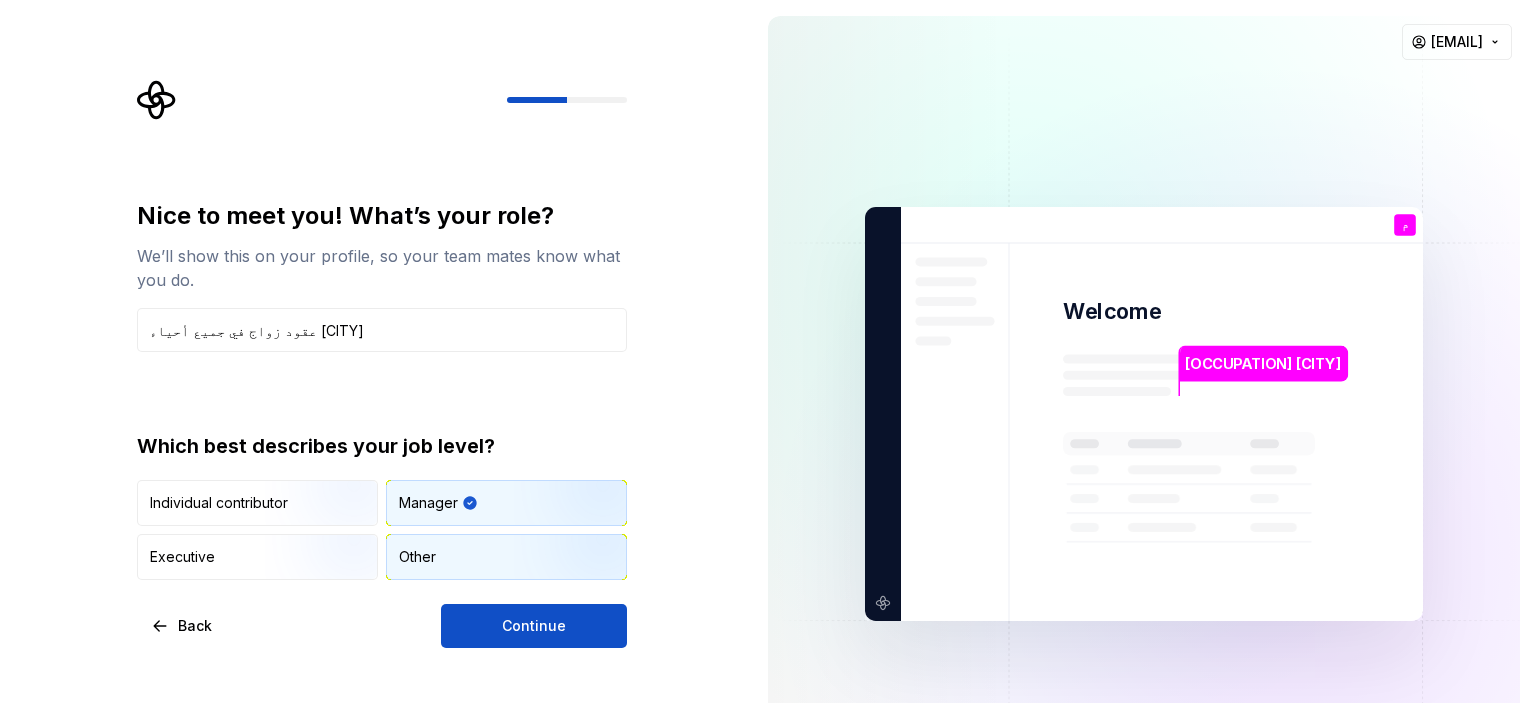 click at bounding box center (578, 582) 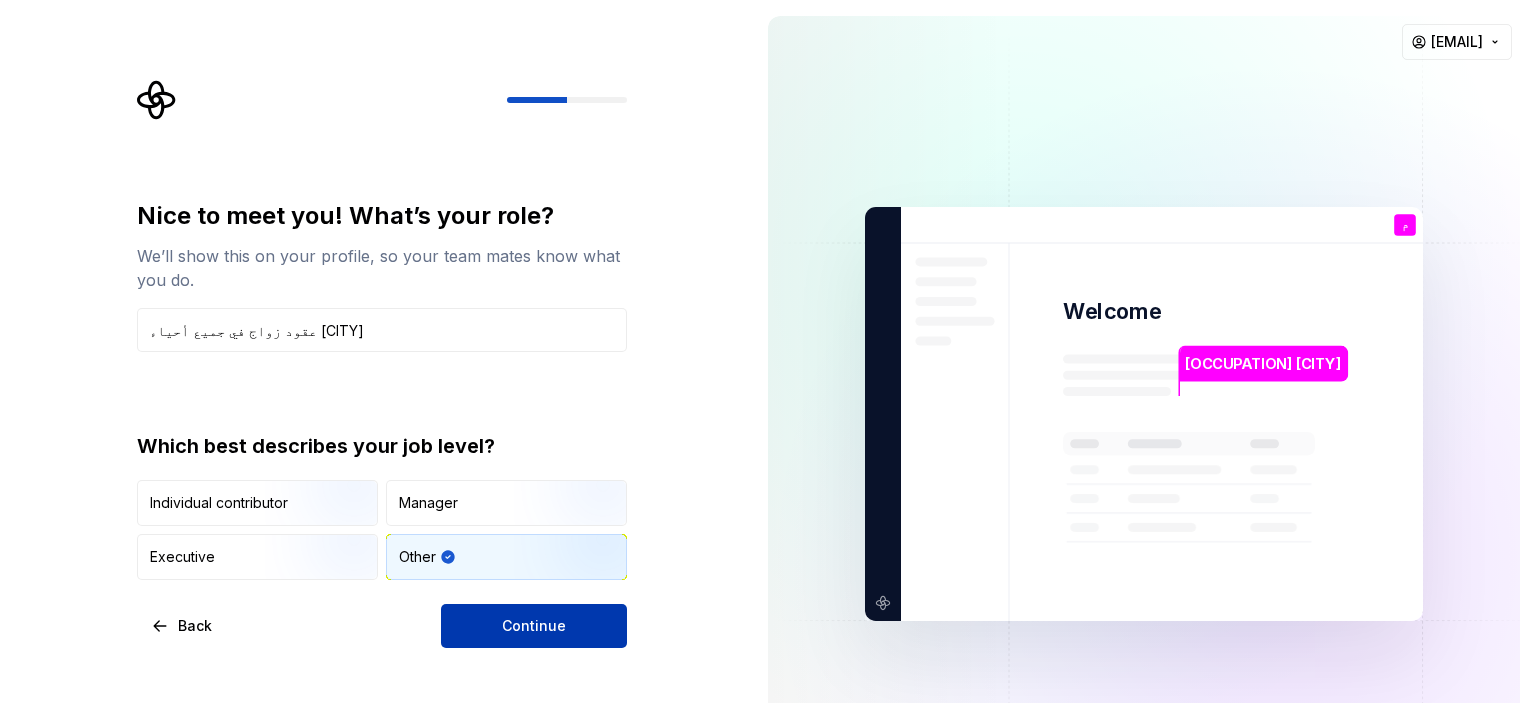 click on "Continue" at bounding box center [534, 626] 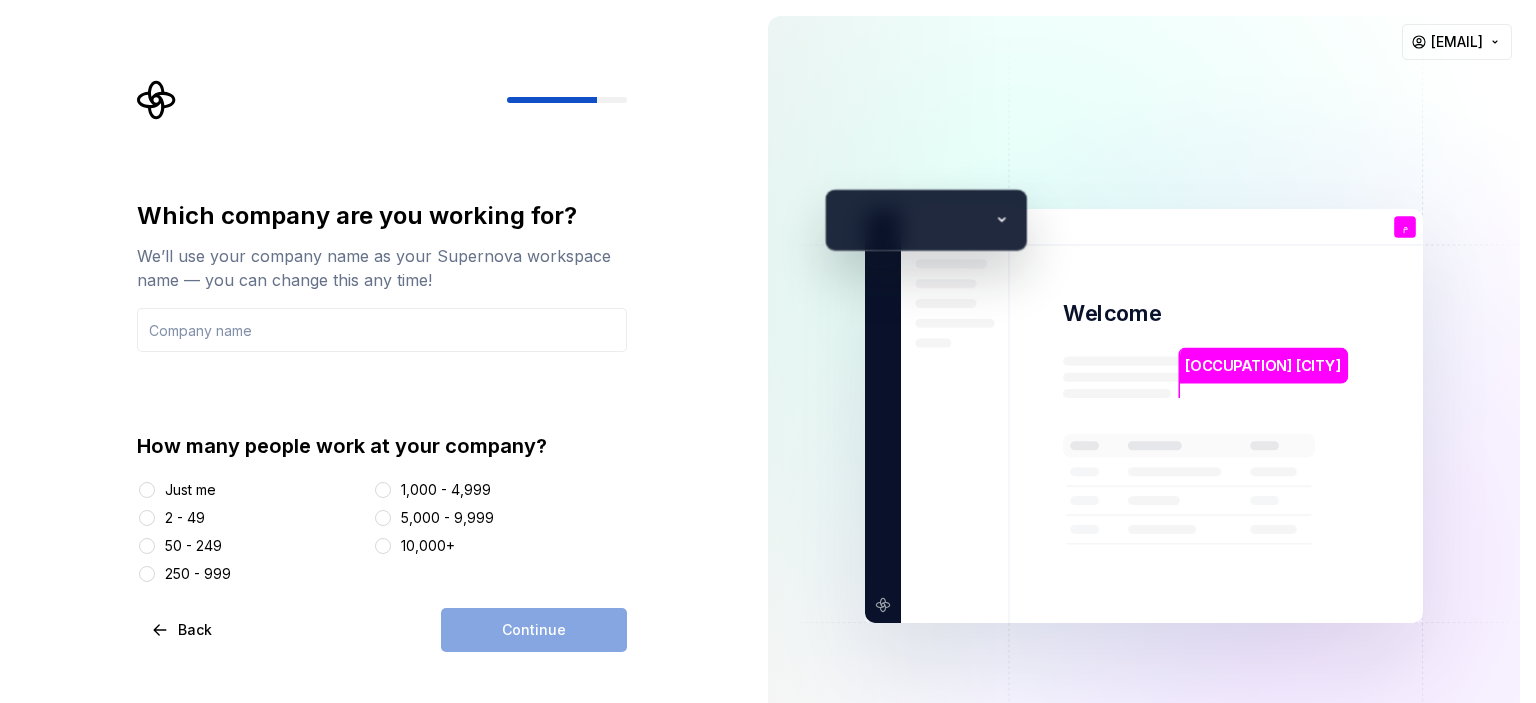 click at bounding box center (147, 490) 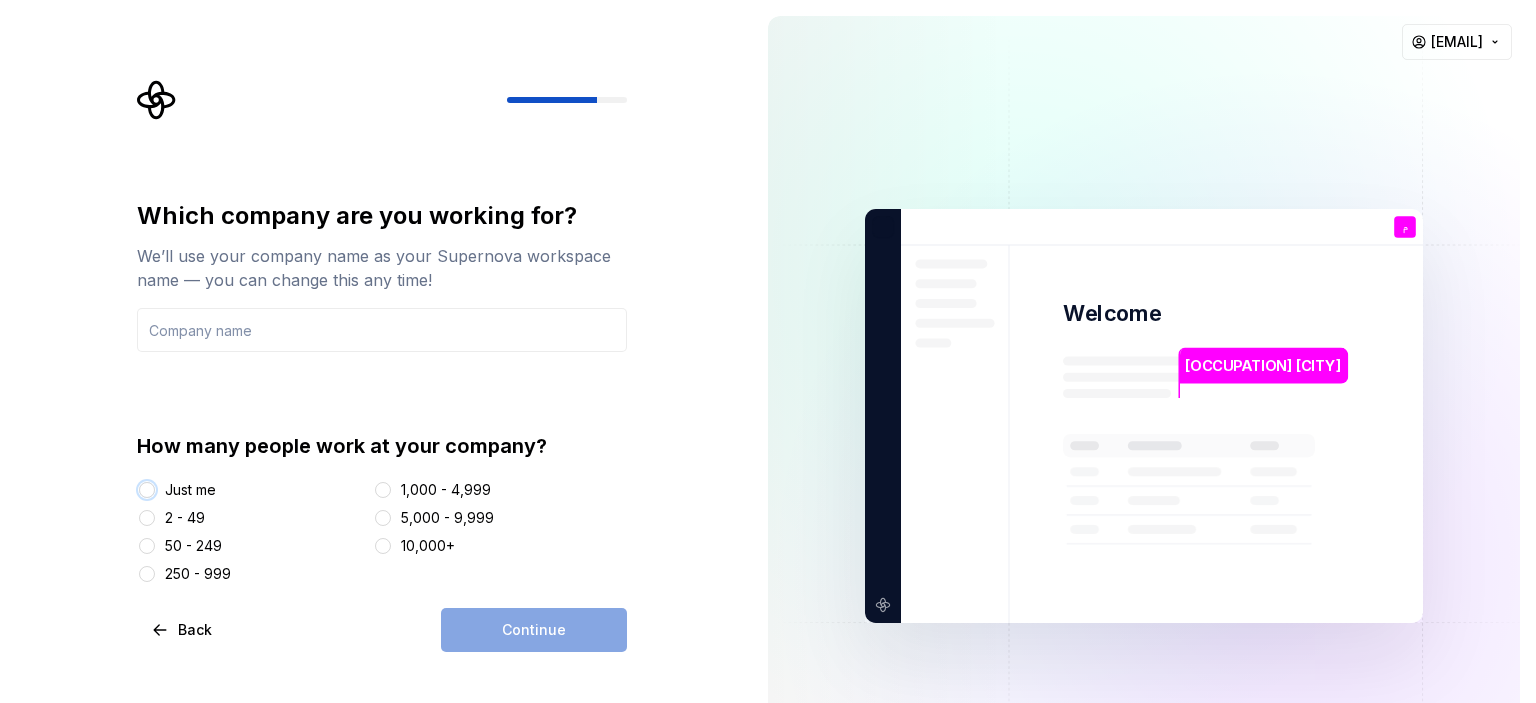 click on "Just me" at bounding box center [147, 490] 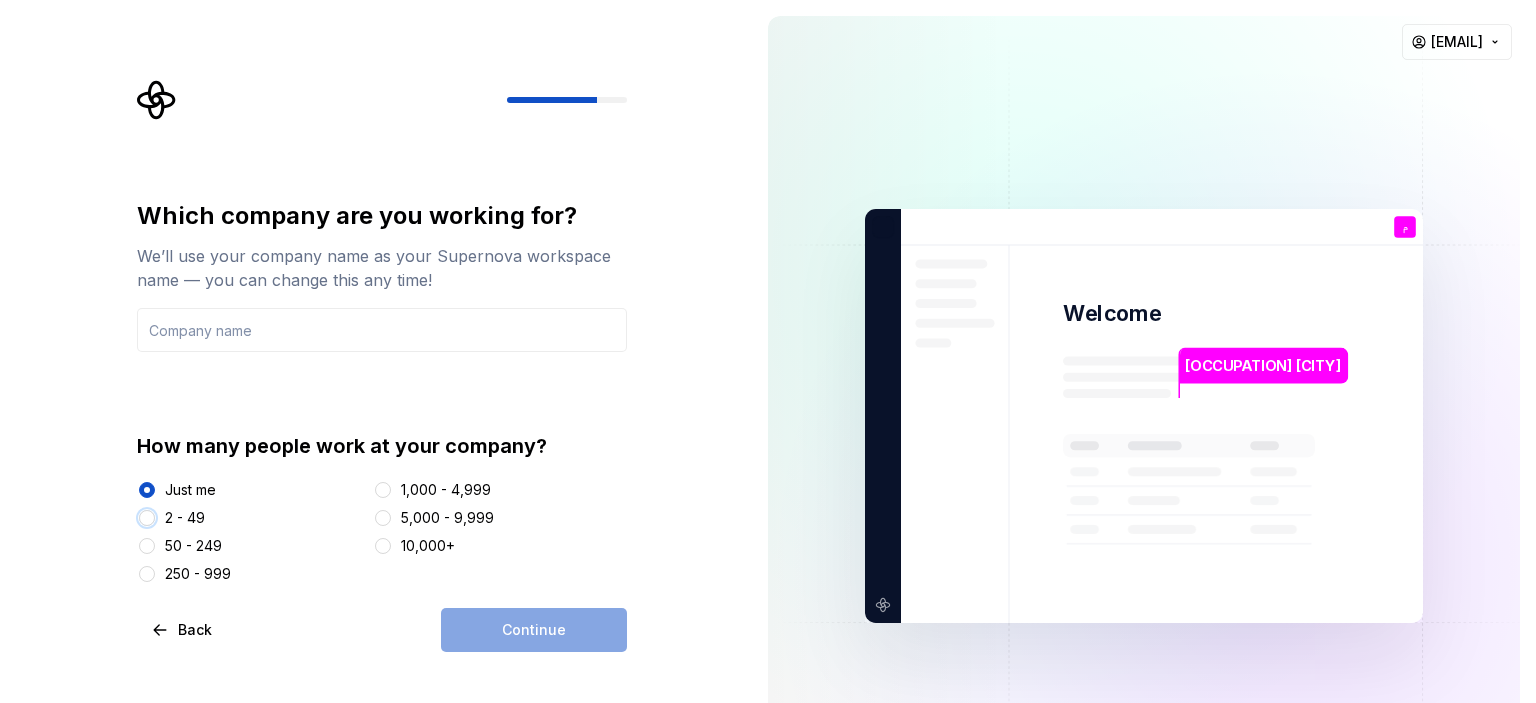 click on "2 - 49" at bounding box center [147, 518] 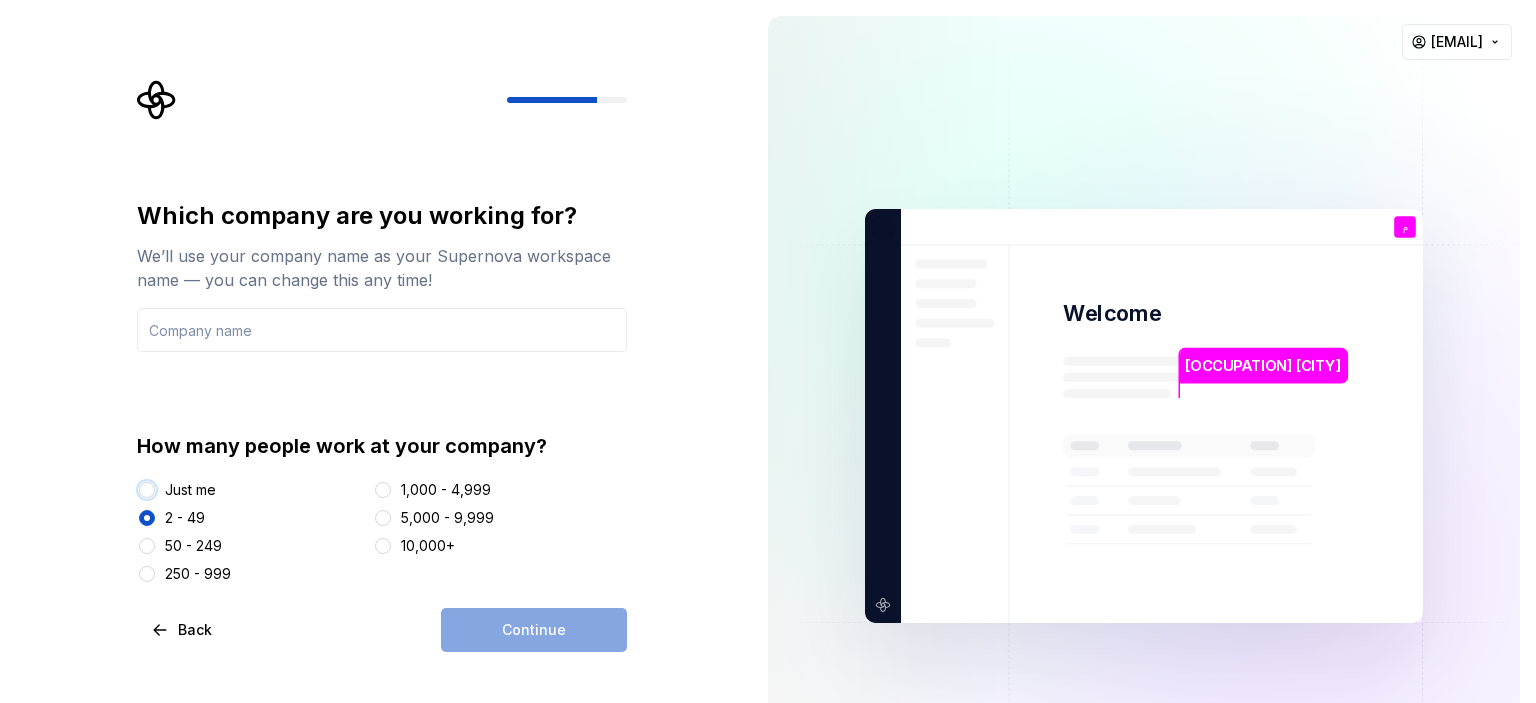 click on "Just me" at bounding box center [147, 490] 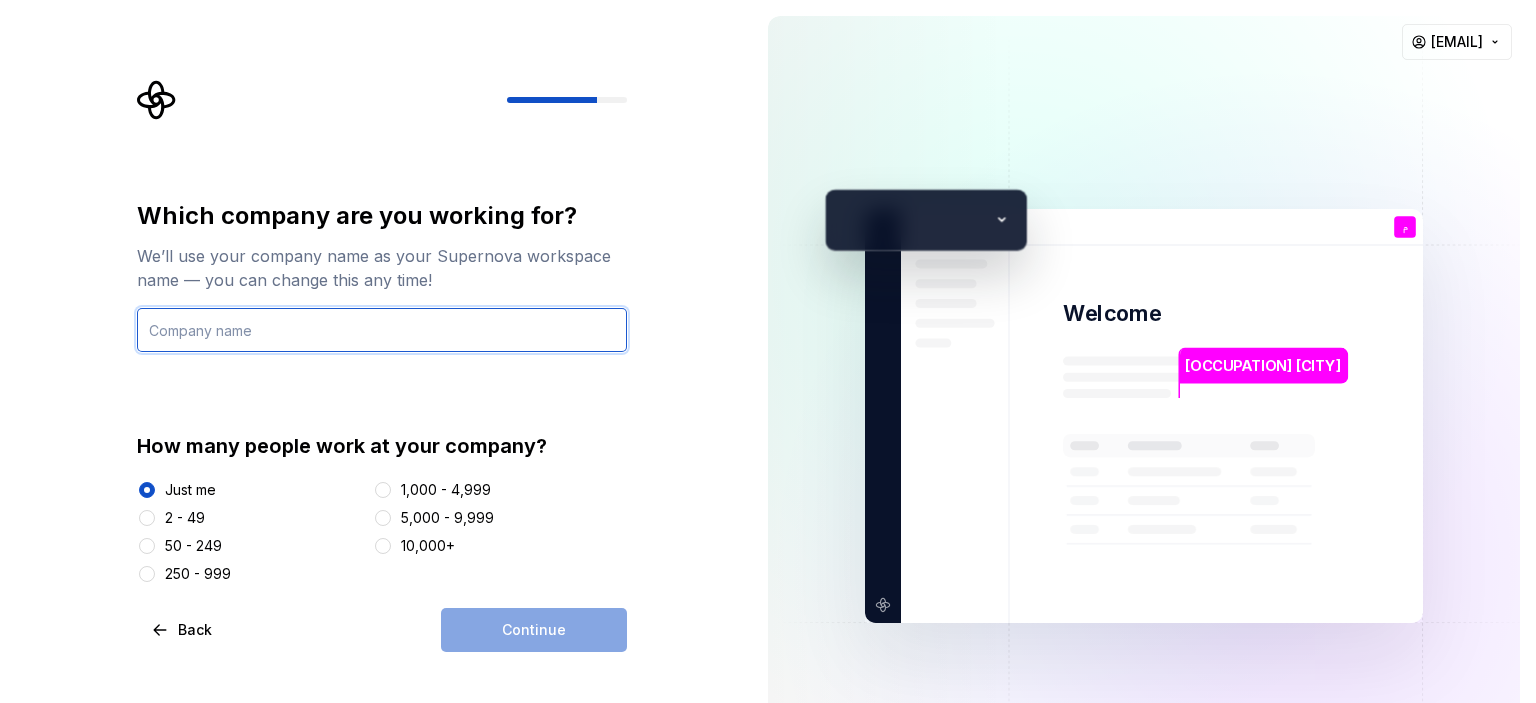 click at bounding box center [382, 330] 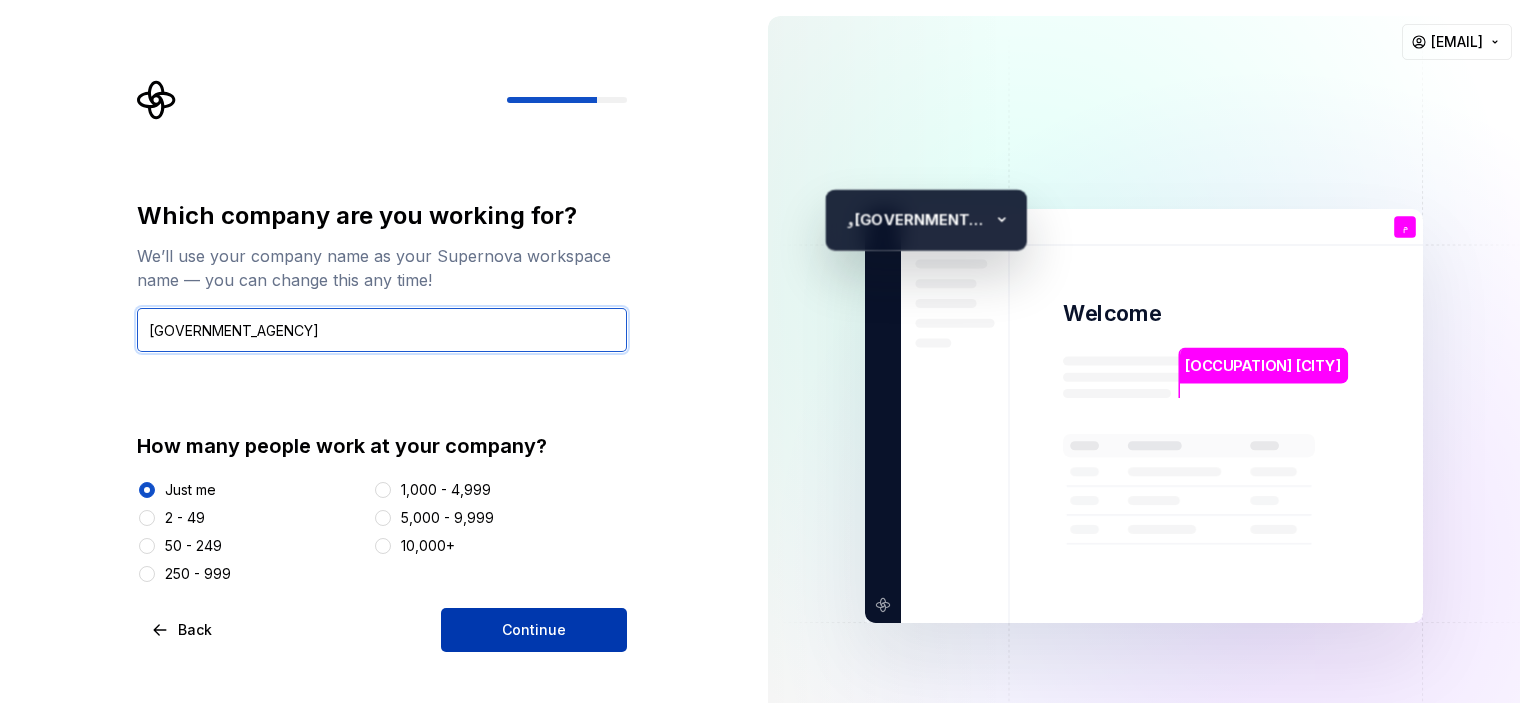 type on "[GOVERNMENT_AGENCY]" 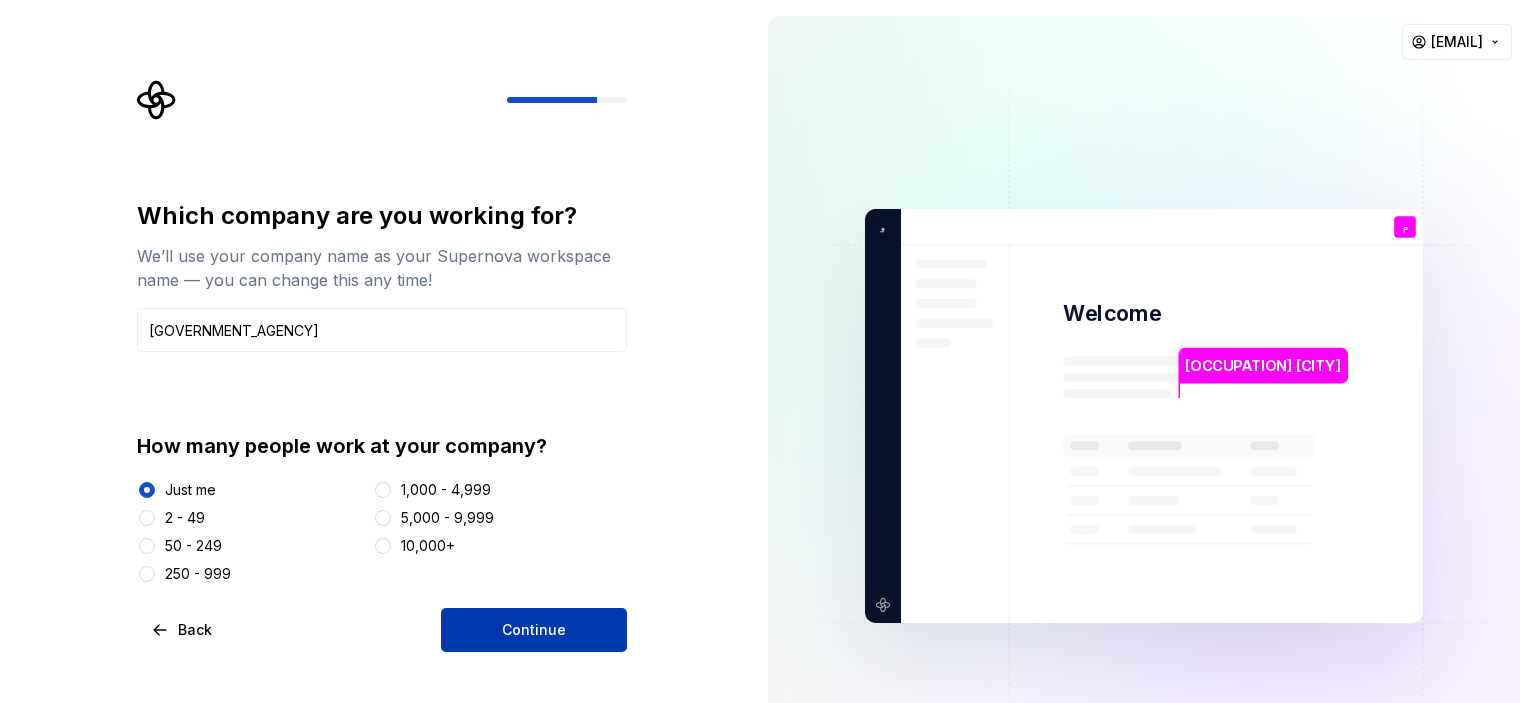 click on "Continue" at bounding box center (534, 630) 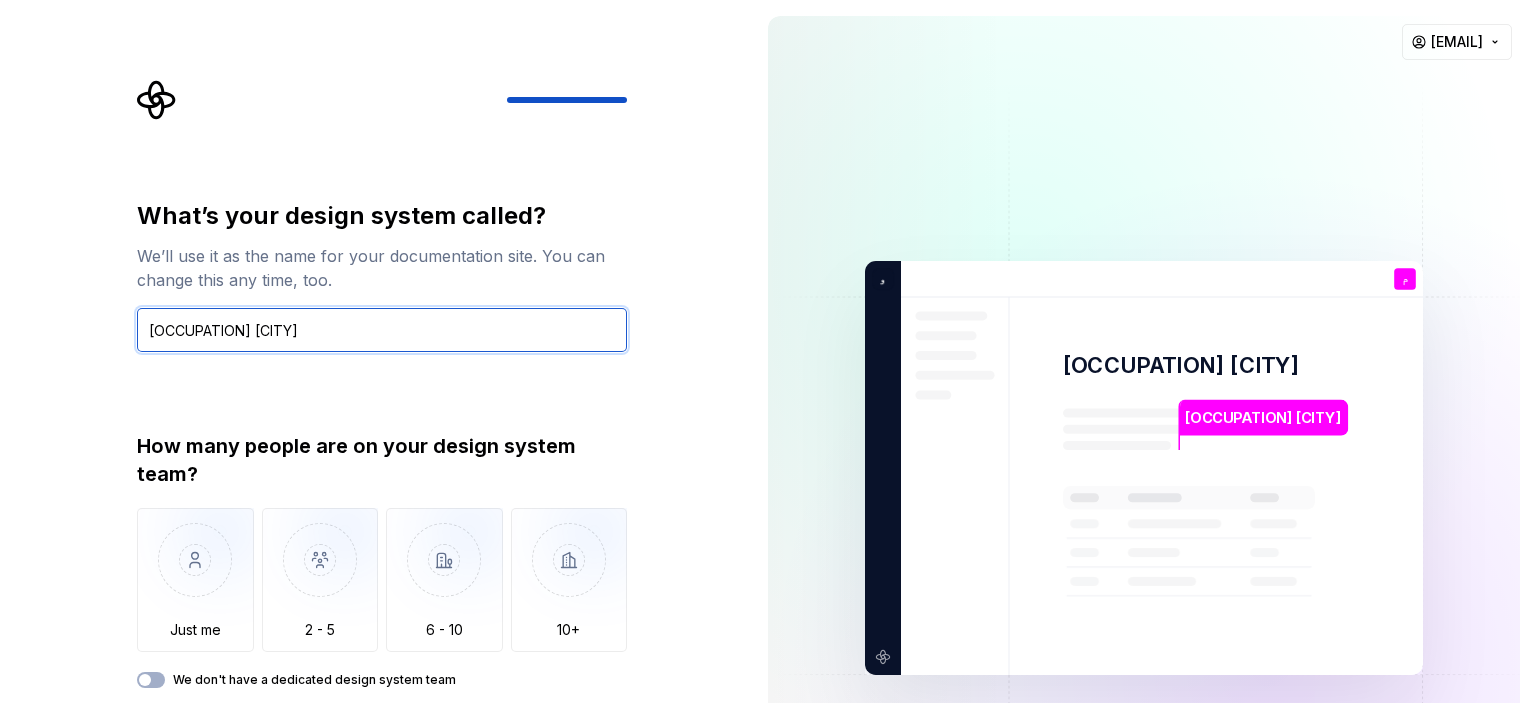 type on "[OCCUPATION] [CITY]" 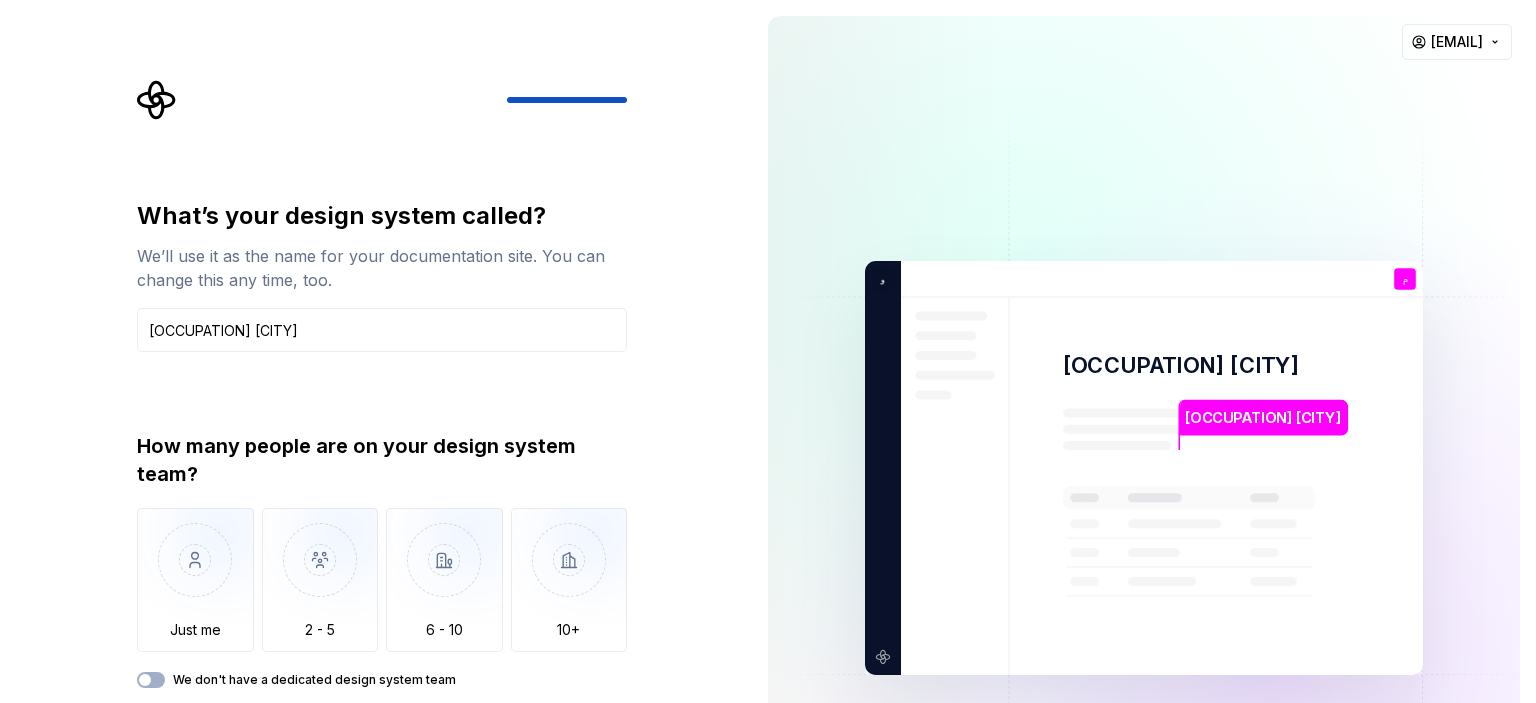 click on "What’s your design system called? We’ll use it as the name for your documentation site. You can change this any time, too. [OCCUPATION] [CITY] How many people are on your design system team? Just me 2 - 5 6 - 10 10+ We don't have a dedicated design system team" at bounding box center [382, 444] 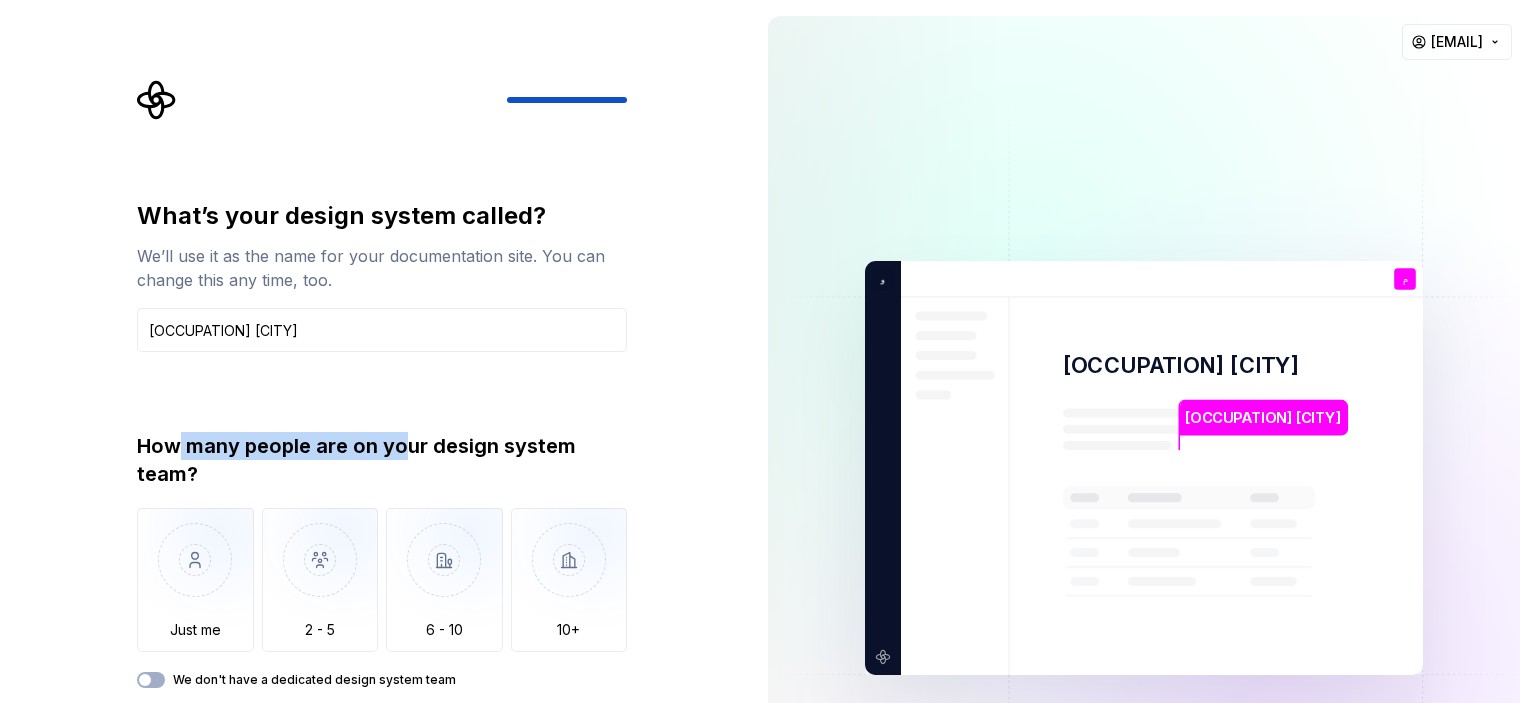 drag, startPoint x: 191, startPoint y: 442, endPoint x: 406, endPoint y: 439, distance: 215.02094 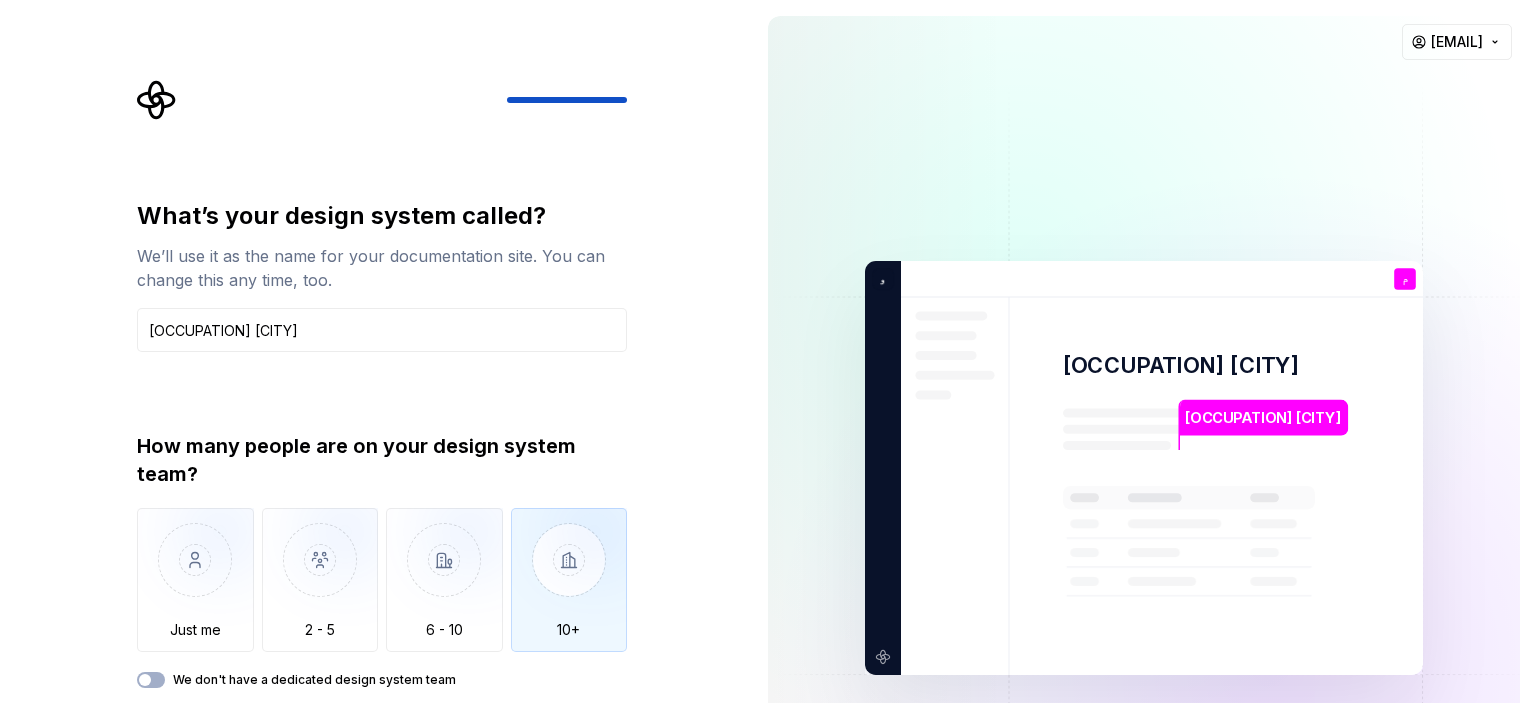 click at bounding box center [569, 575] 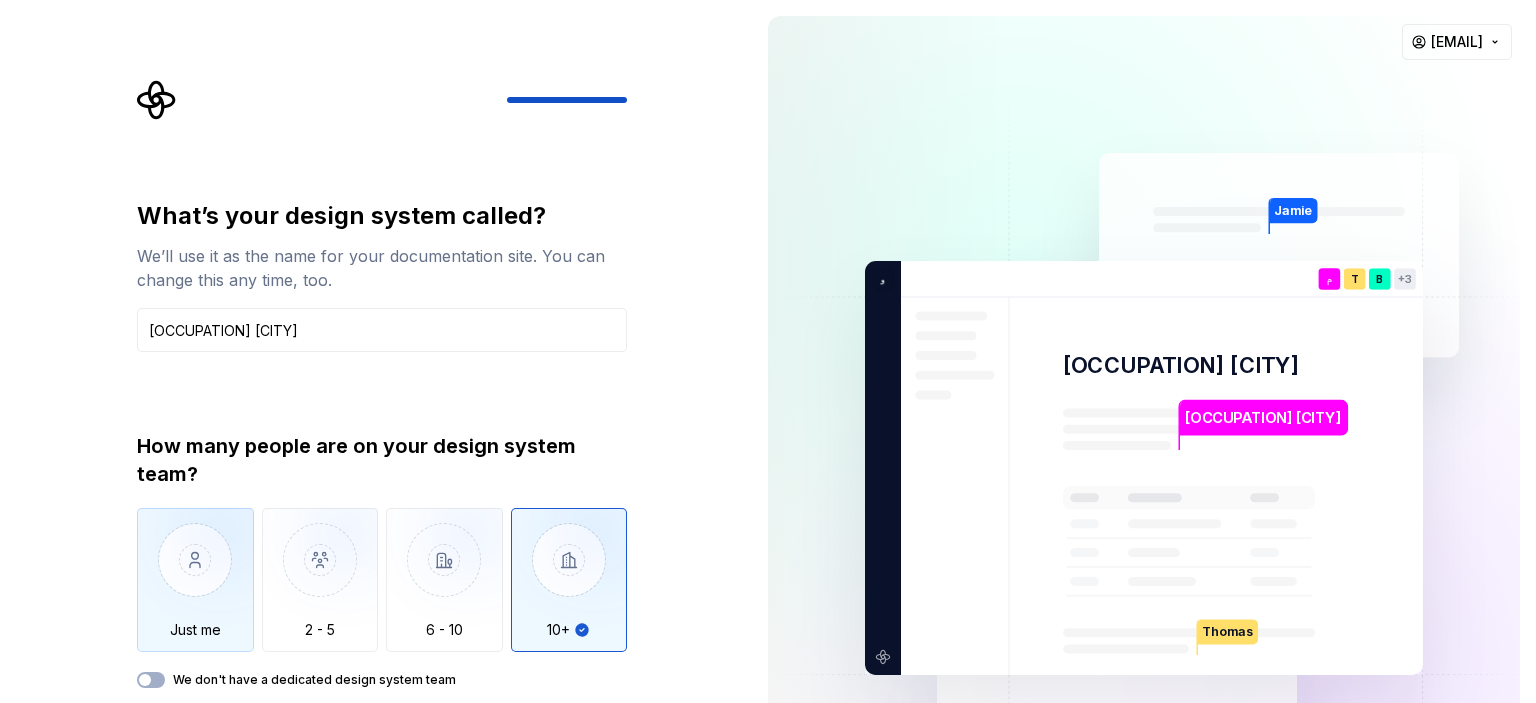 click at bounding box center [195, 575] 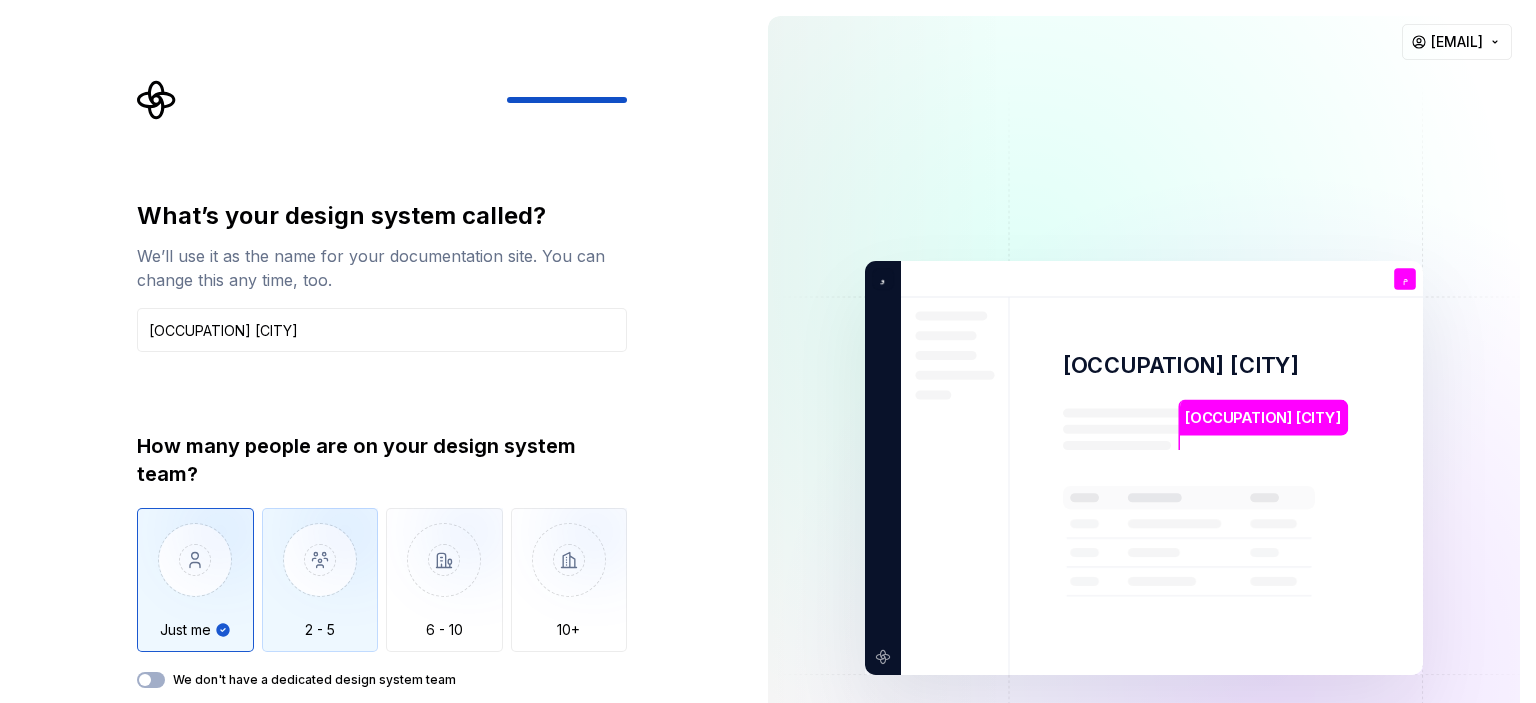 click at bounding box center [320, 575] 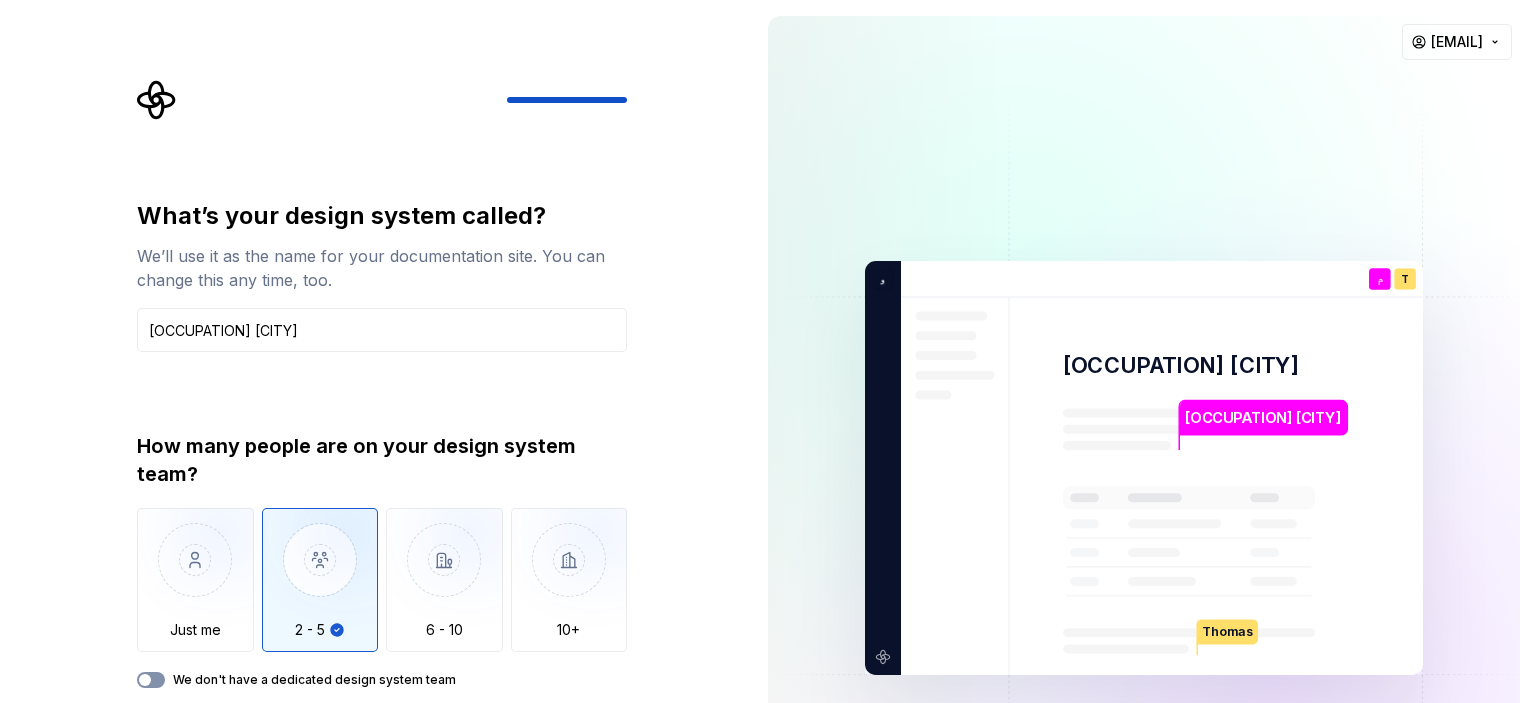 click at bounding box center (145, 680) 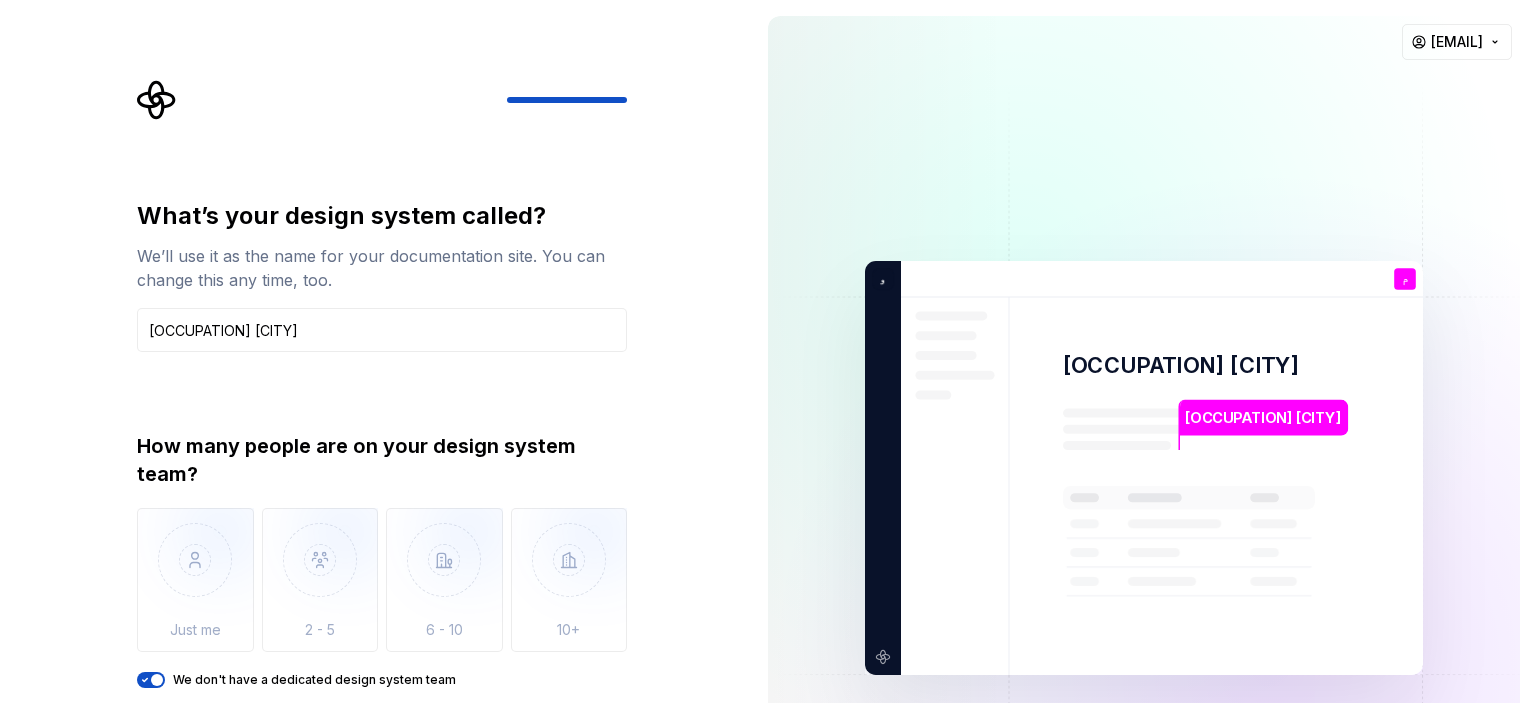 click on "What’s your design system called? We’ll use it as the name for your documentation site. You can change this any time, too. [OCCUPATION] [CITY] How many people are on your design system team? Just me 2 - 5 6 - 10 10+ We don't have a dedicated design system team" at bounding box center [382, 444] 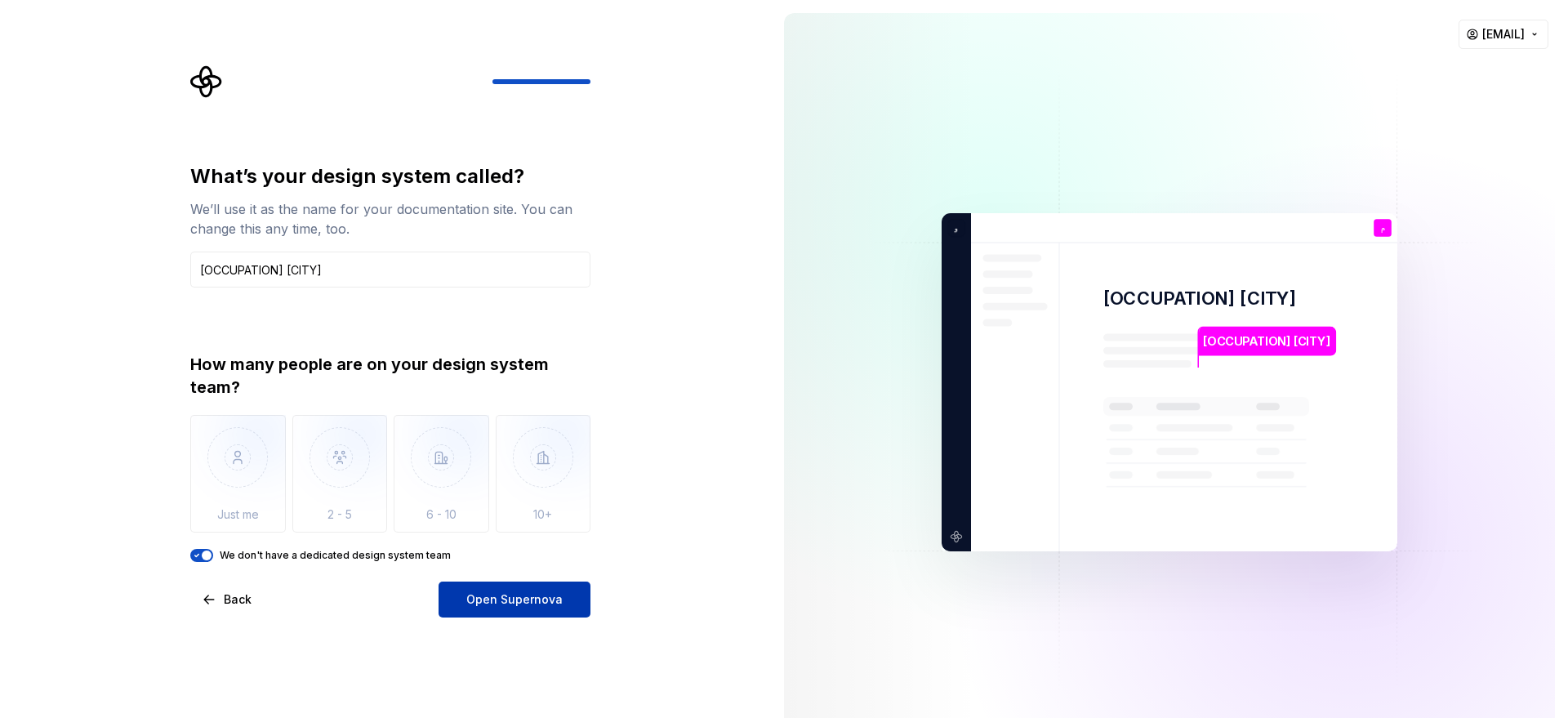 click on "Open Supernova" at bounding box center [514, 600] 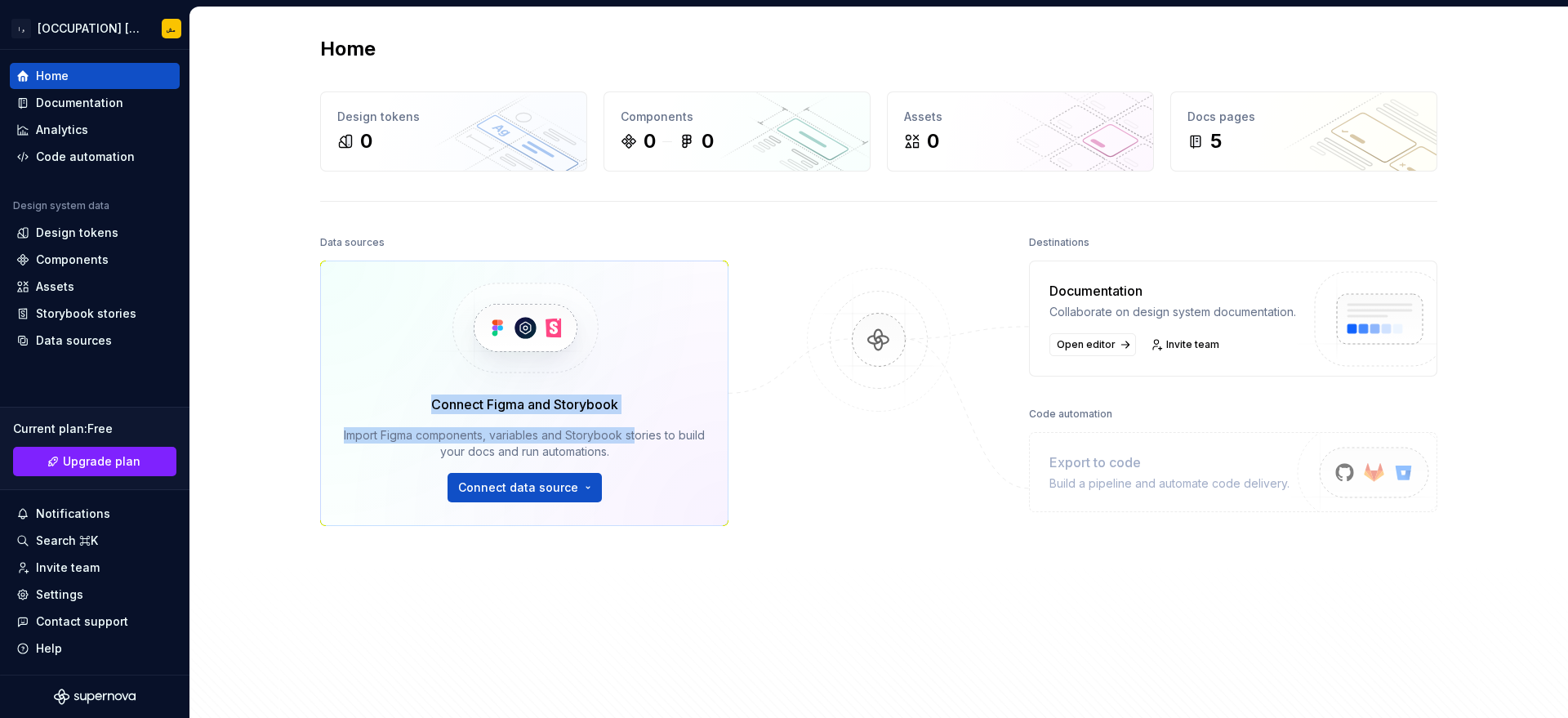 drag, startPoint x: 416, startPoint y: 404, endPoint x: 646, endPoint y: 401, distance: 230.01956 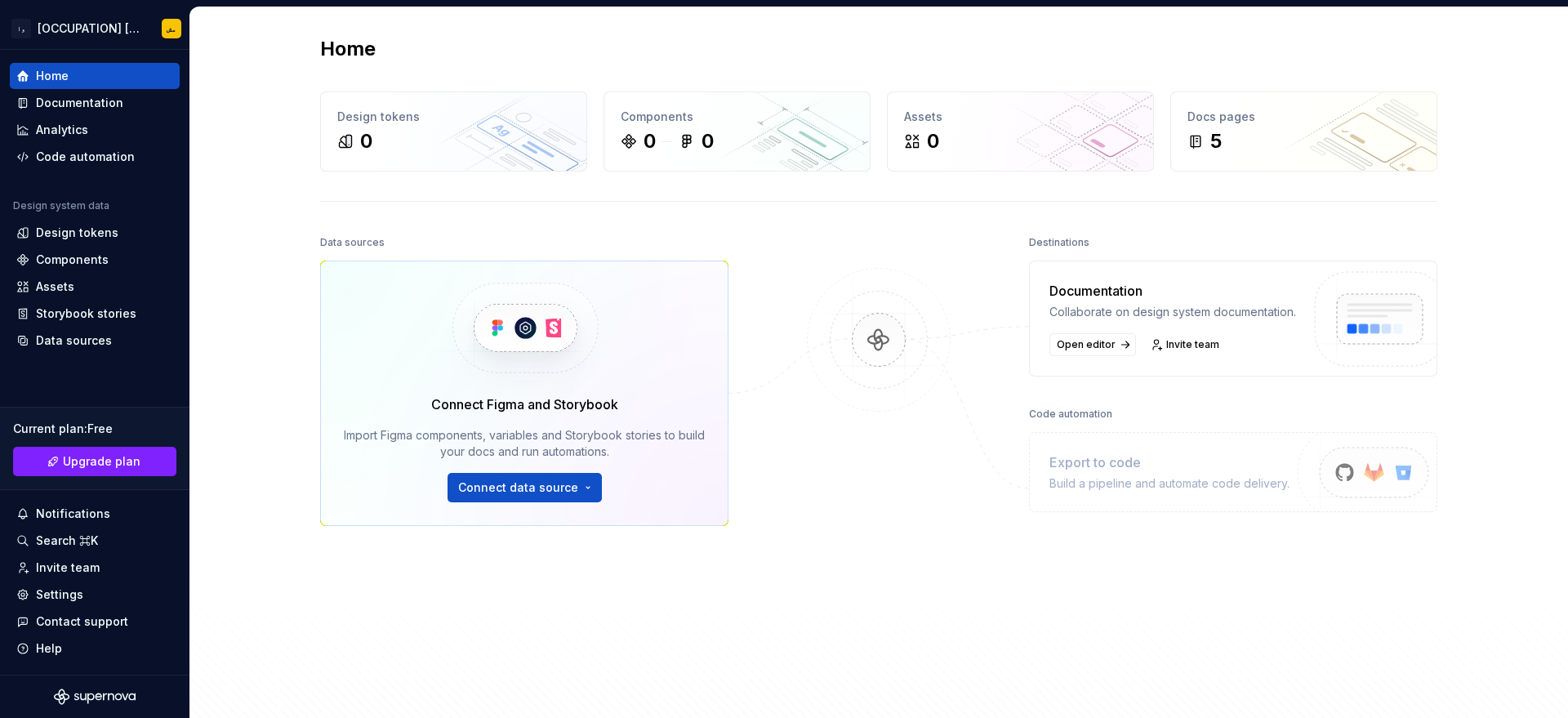 click on "Connect Figma and Storybook" at bounding box center (524, 404) 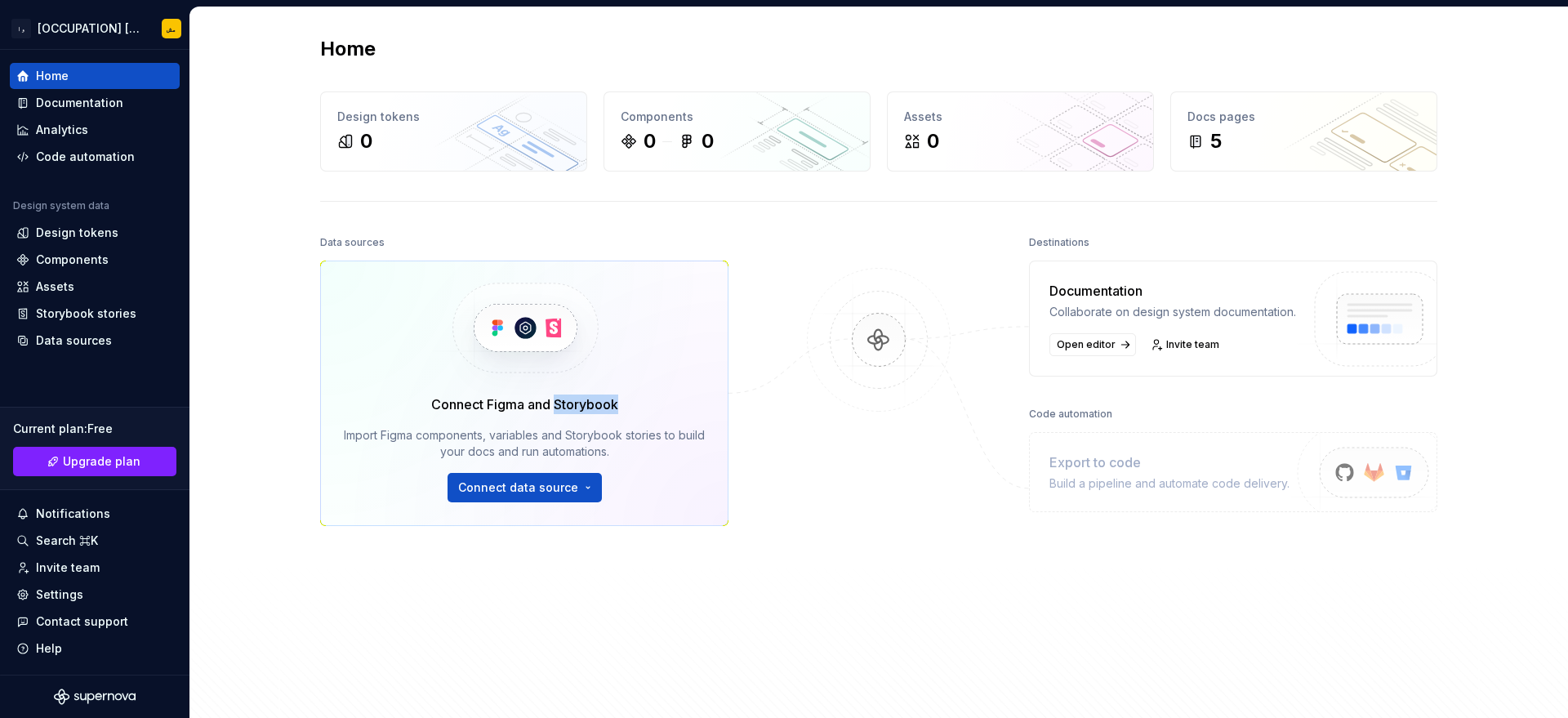 click on "Connect Figma and Storybook" at bounding box center [524, 404] 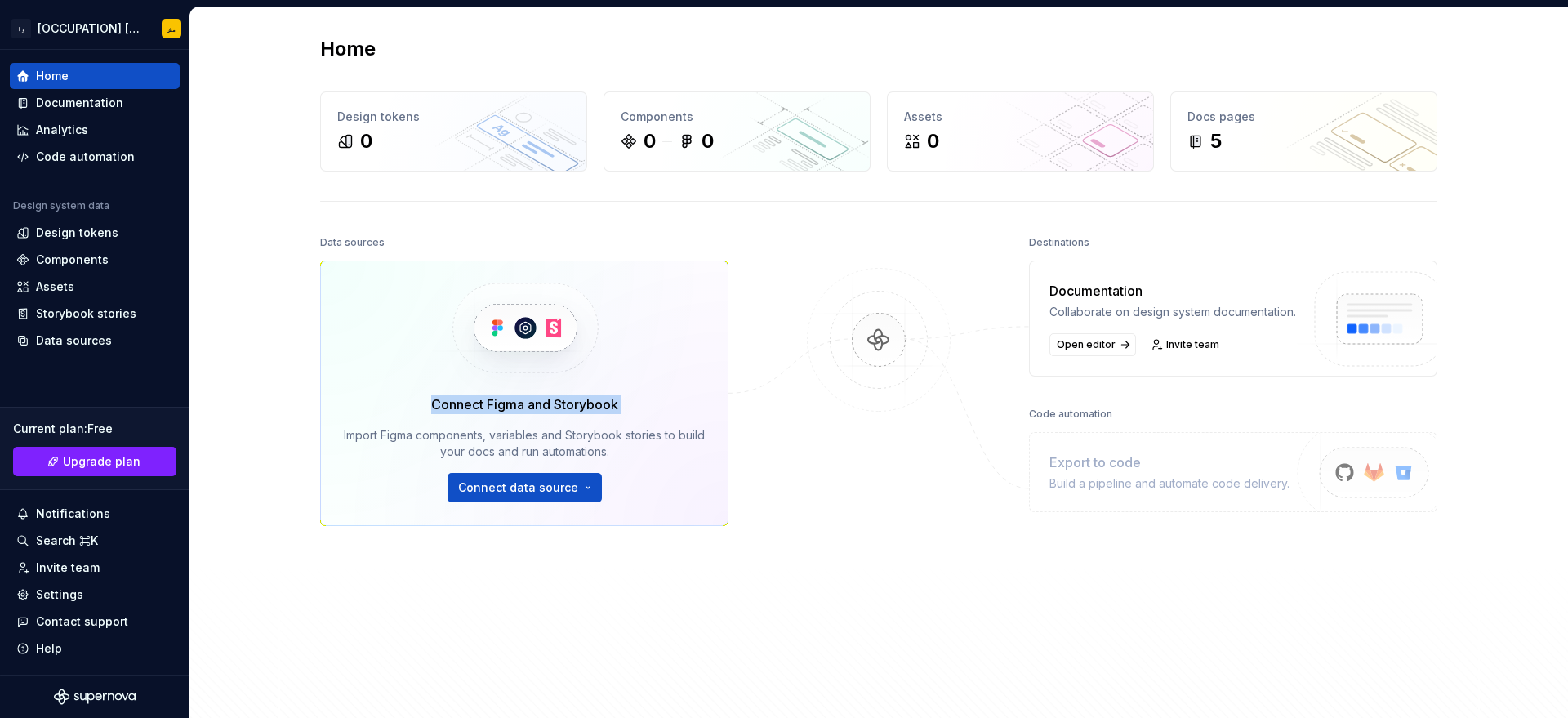 click on "Connect Figma and Storybook" at bounding box center (524, 404) 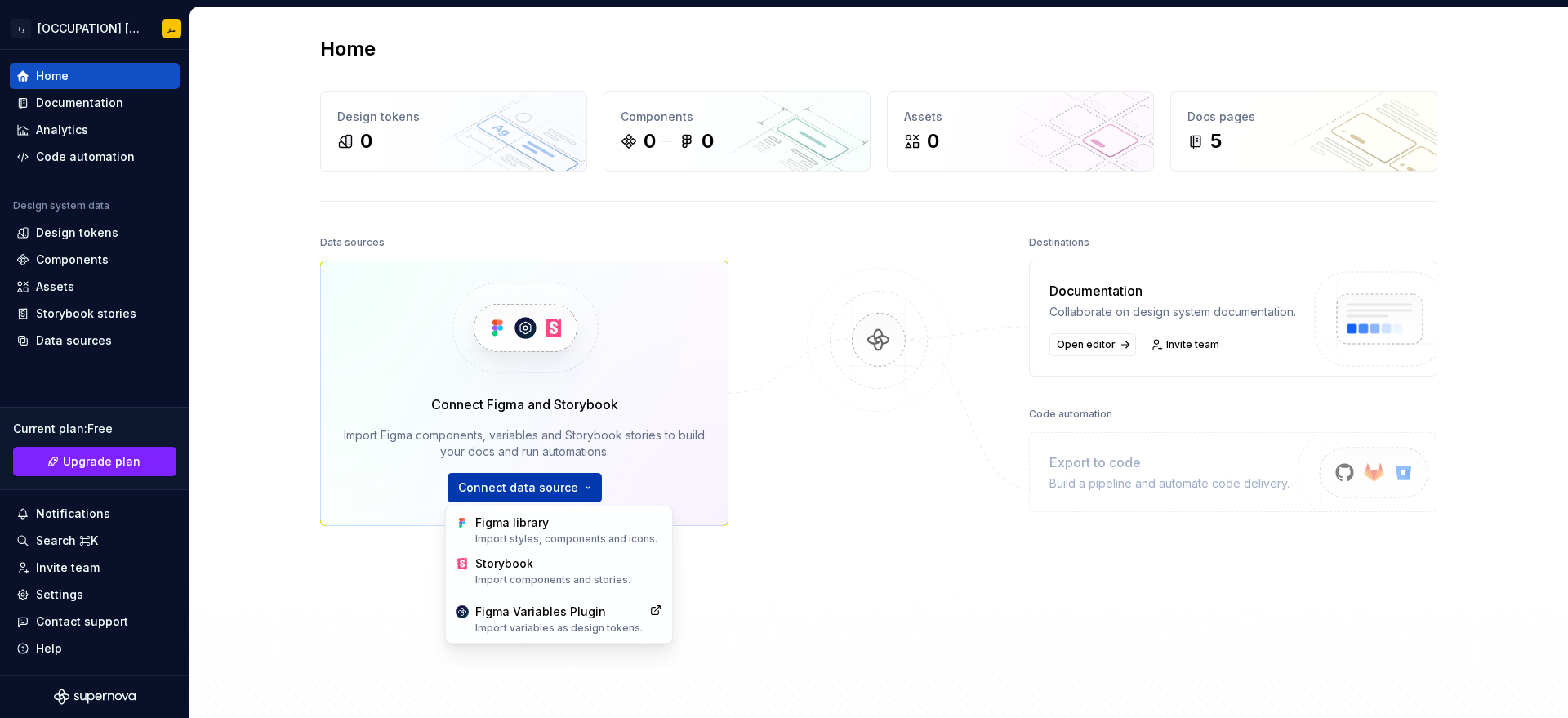 click on "وا [OCCUPATION] [CITY] مش Home Documentation Analytics Code automation Design system data Design tokens Components Assets Storybook stories Data sources Current plan : Free Upgrade plan Notifications Search ⌘K Invite team Settings Contact support Help Home Design tokens 0 Components 0 0 Assets 0 Docs pages 5 Data sources Connect Figma and Storybook Import Figma components, variables and Storybook stories to build your docs and run automations. Connect data source Destinations Documentation Collaborate on design system documentation. Open editor Invite team Code automation Export to code Build a pipeline and automate code delivery. Product documentation Learn how to build, manage and maintain design systems in smarter ways. Developer documentation Start delivering your design choices to your codebases right away. Join our Slack community Connect and learn with other design system practitioners. Figma library Import styles, components and icons. Storybook Import components and stories." at bounding box center (784, 359) 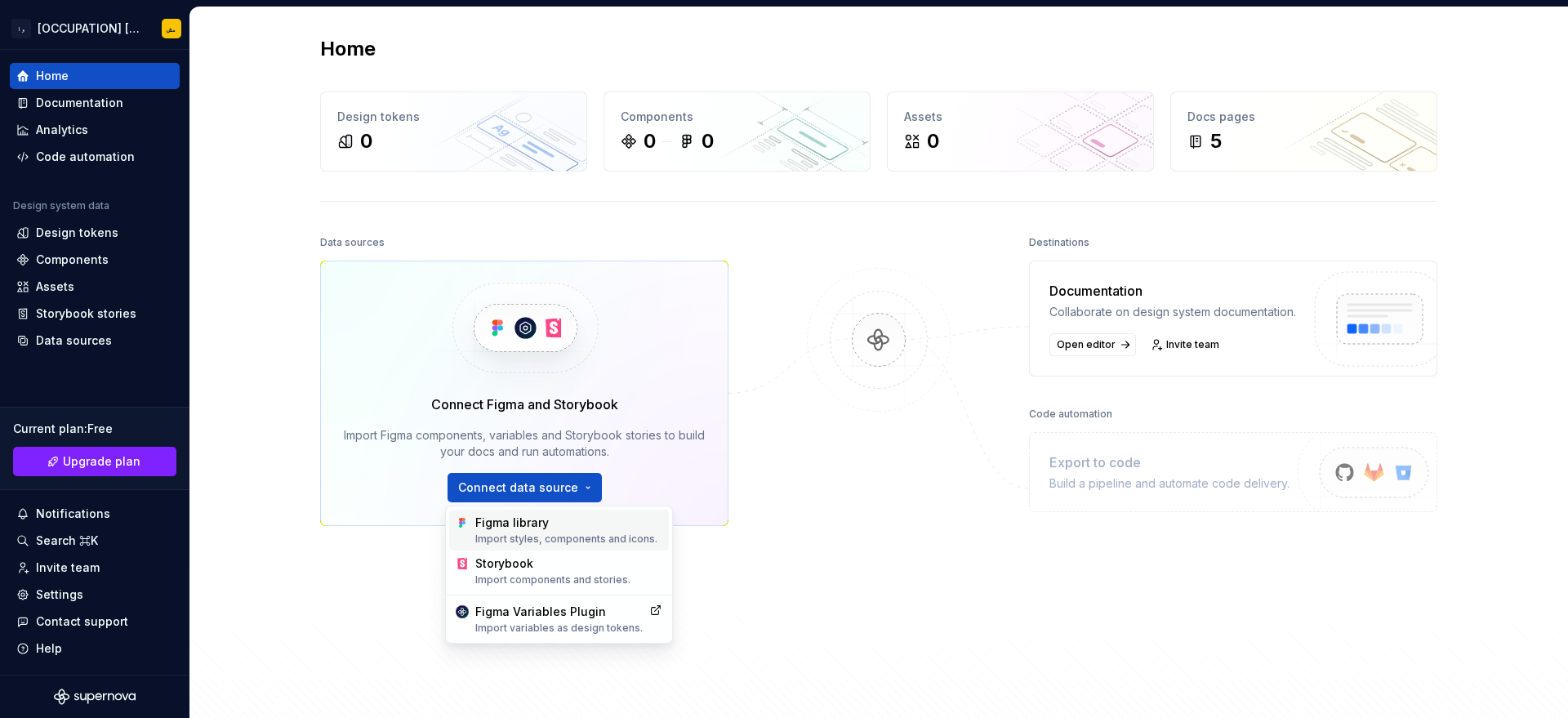 click on "Import styles, components and icons." at bounding box center [568, 539] 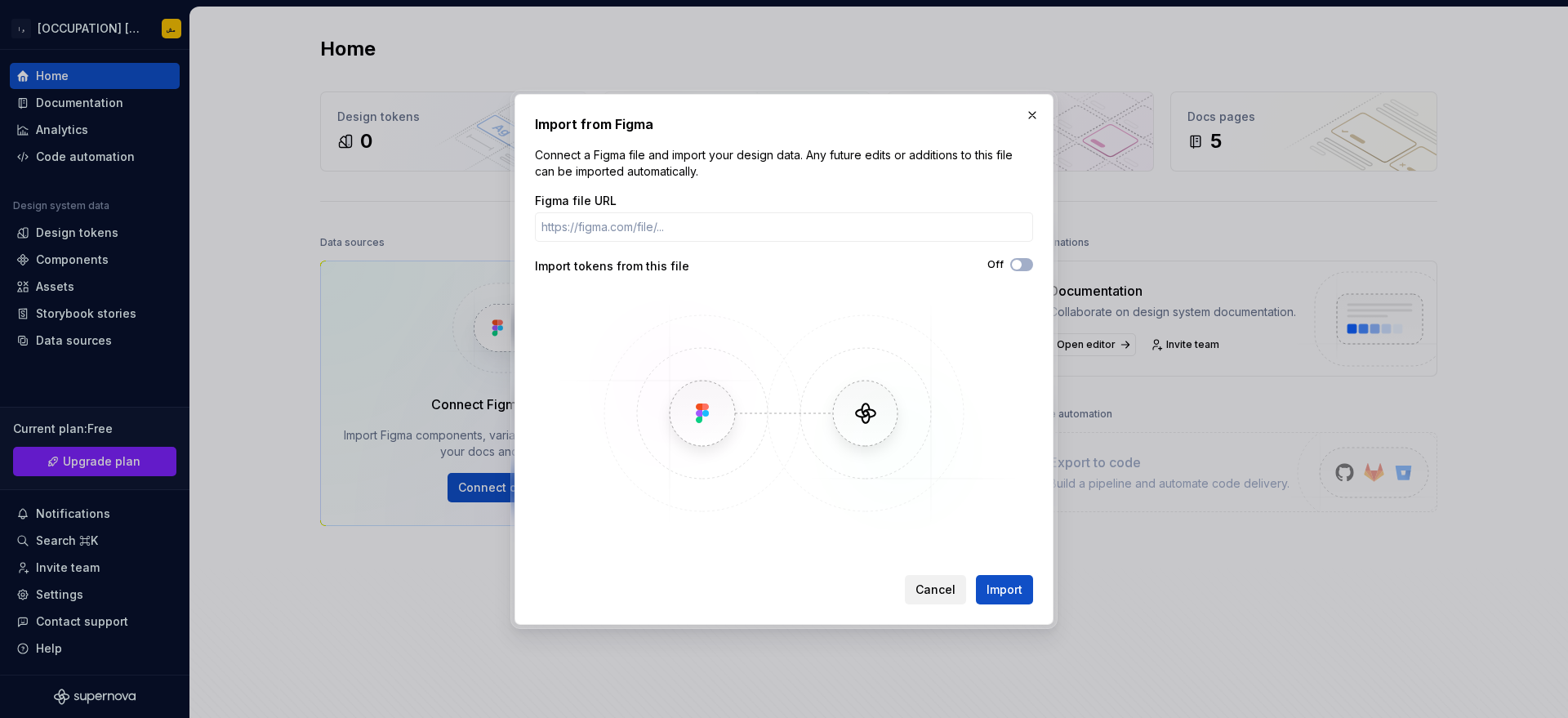 click on "Cancel" at bounding box center [935, 590] 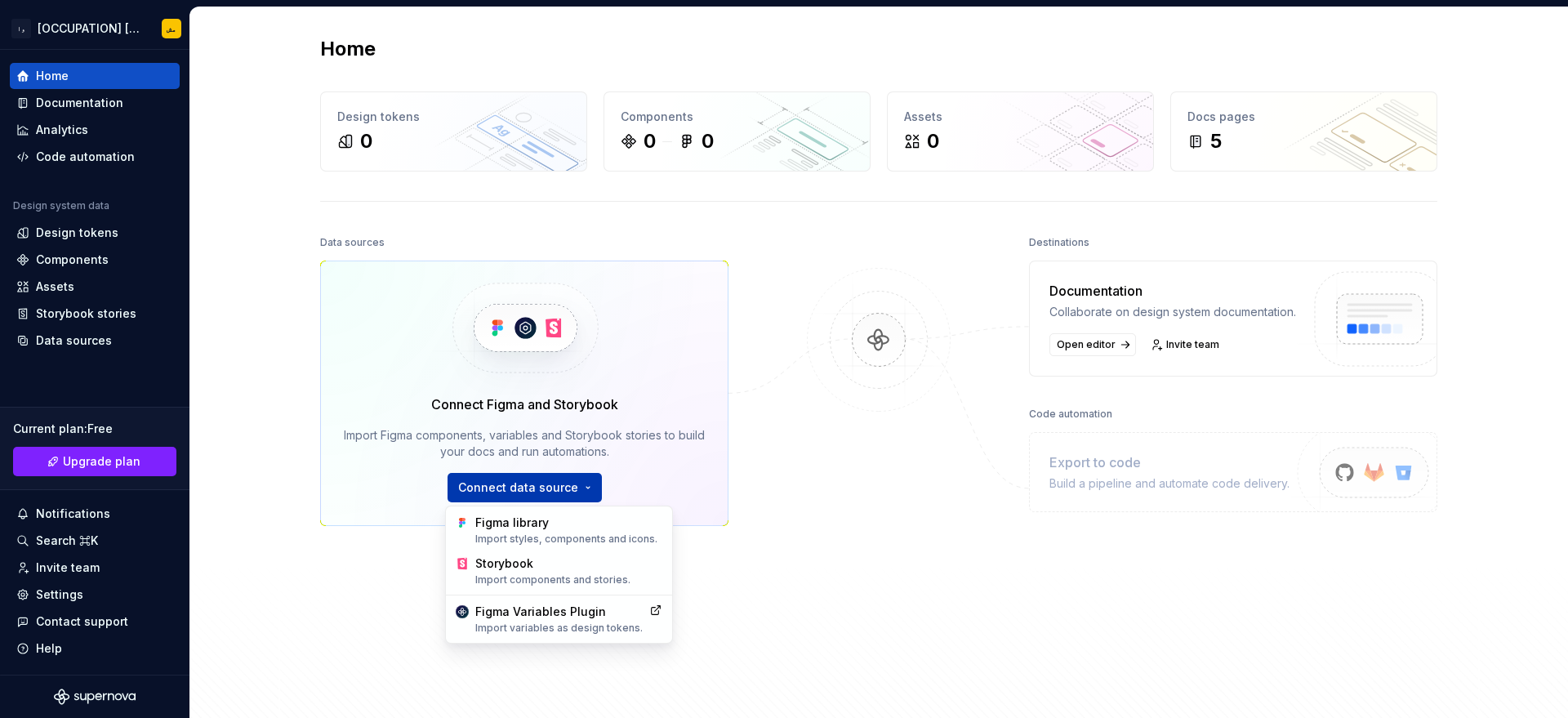 click on "وا [OCCUPATION] [CITY] مش Home Documentation Analytics Code automation Design system data Design tokens Components Assets Storybook stories Data sources Current plan : Free Upgrade plan Notifications Search ⌘K Invite team Settings Contact support Help Home Design tokens 0 Components 0 0 Assets 0 Docs pages 5 Data sources Connect Figma and Storybook Import Figma components, variables and Storybook stories to build your docs and run automations. Connect data source Destinations Documentation Collaborate on design system documentation. Open editor Invite team Code automation Export to code Build a pipeline and automate code delivery. Product documentation Learn how to build, manage and maintain design systems in smarter ways. Developer documentation Start delivering your design choices to your codebases right away. Join our Slack community Connect and learn with other design system practitioners. Figma library Import styles, components and icons. Storybook Import components and stories." at bounding box center (784, 359) 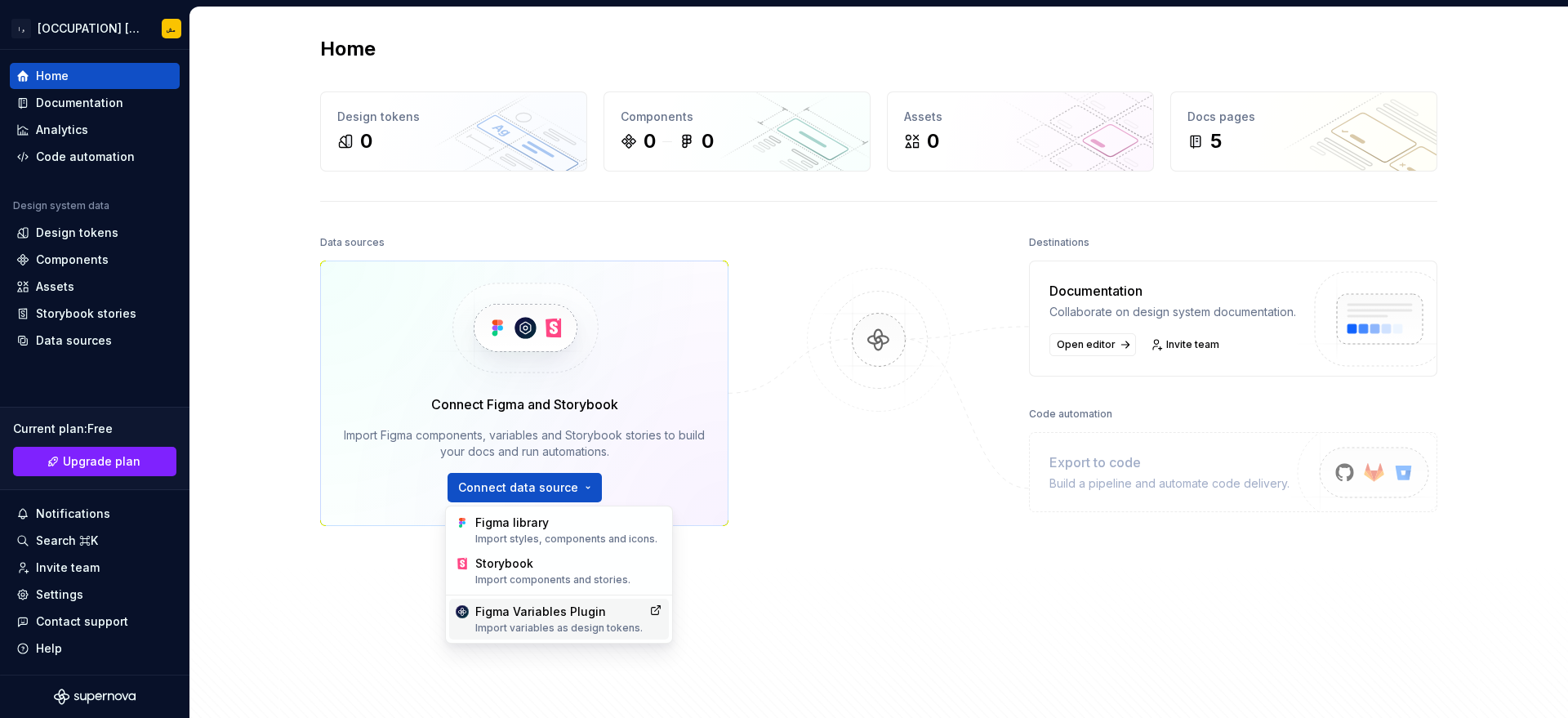 click on "Figma Variables Plugin Import variables as design tokens." at bounding box center [559, 619] 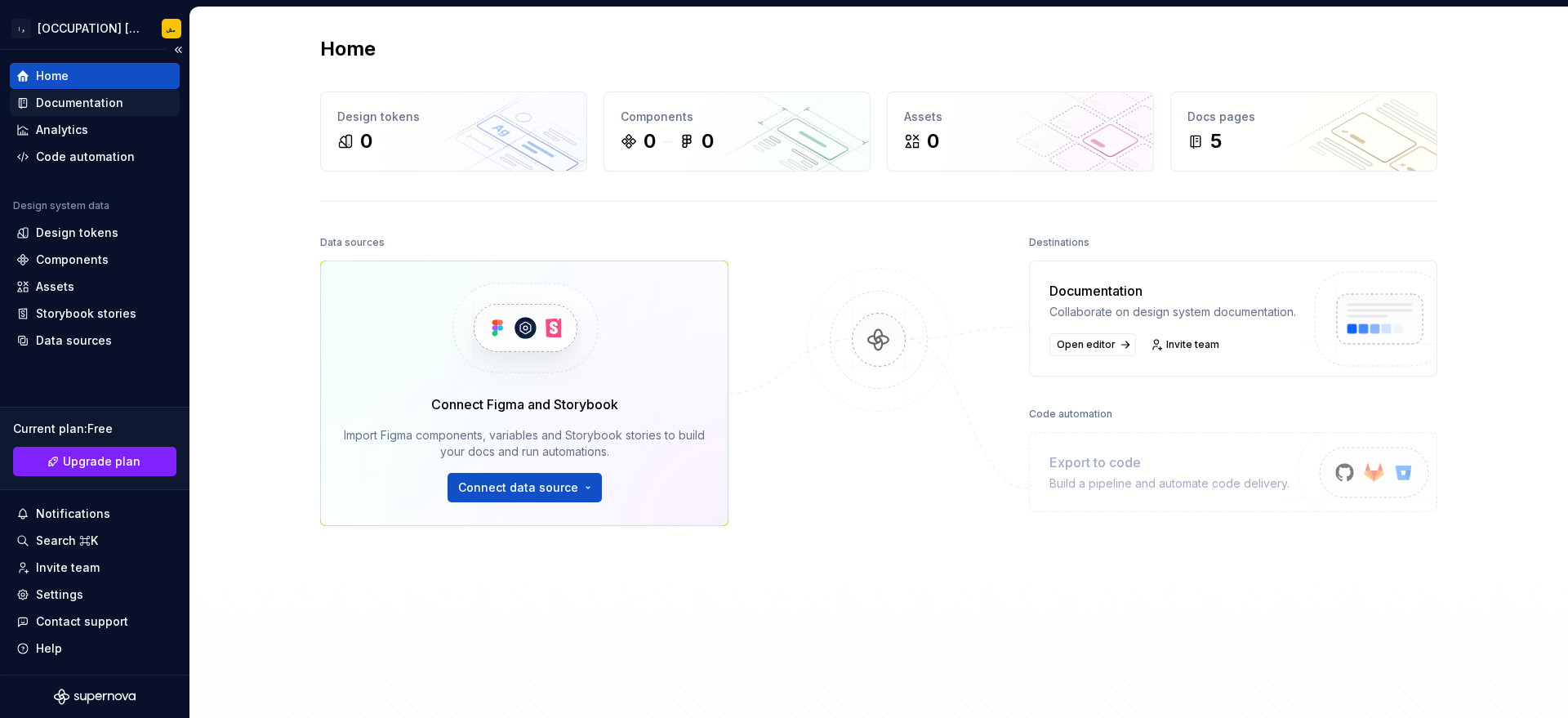 click on "Documentation" at bounding box center (79, 103) 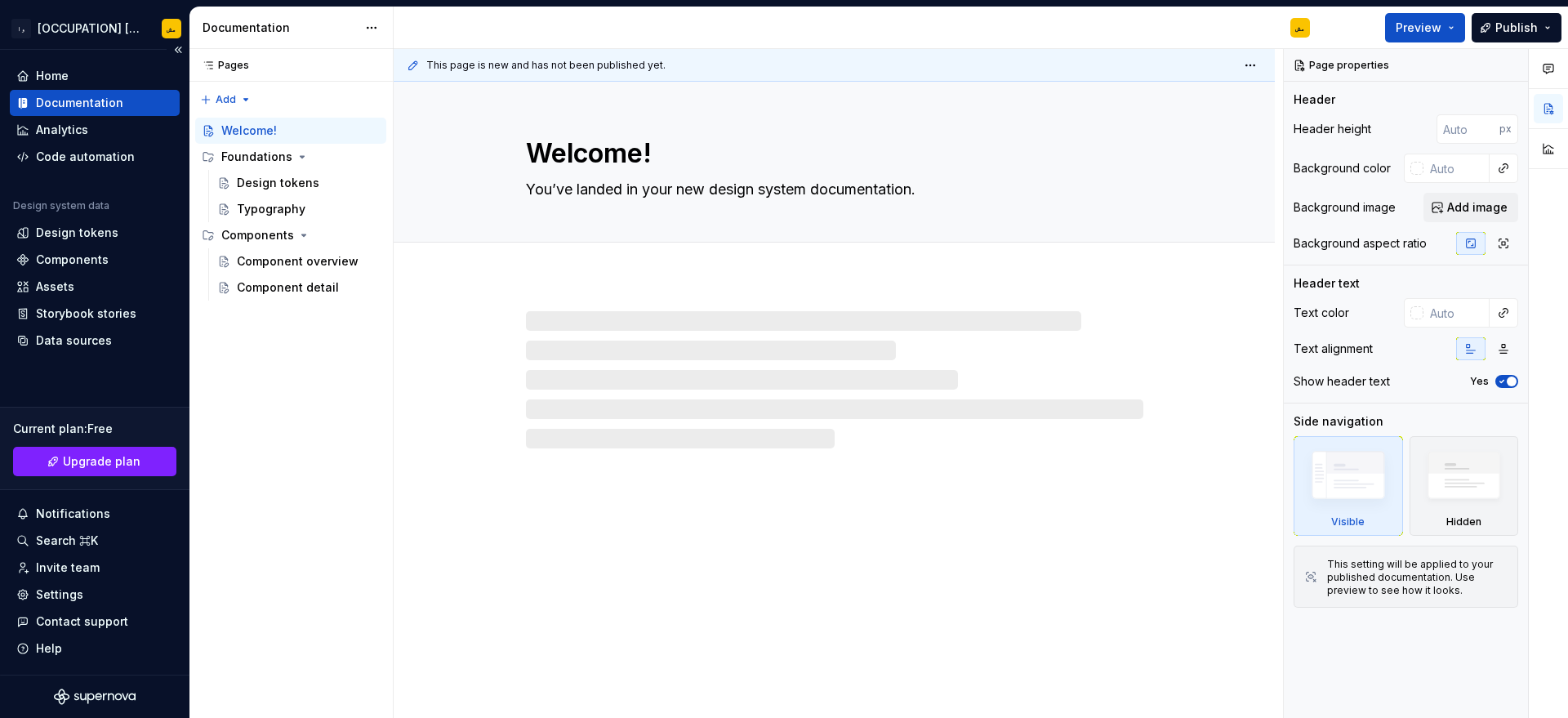 type on "*" 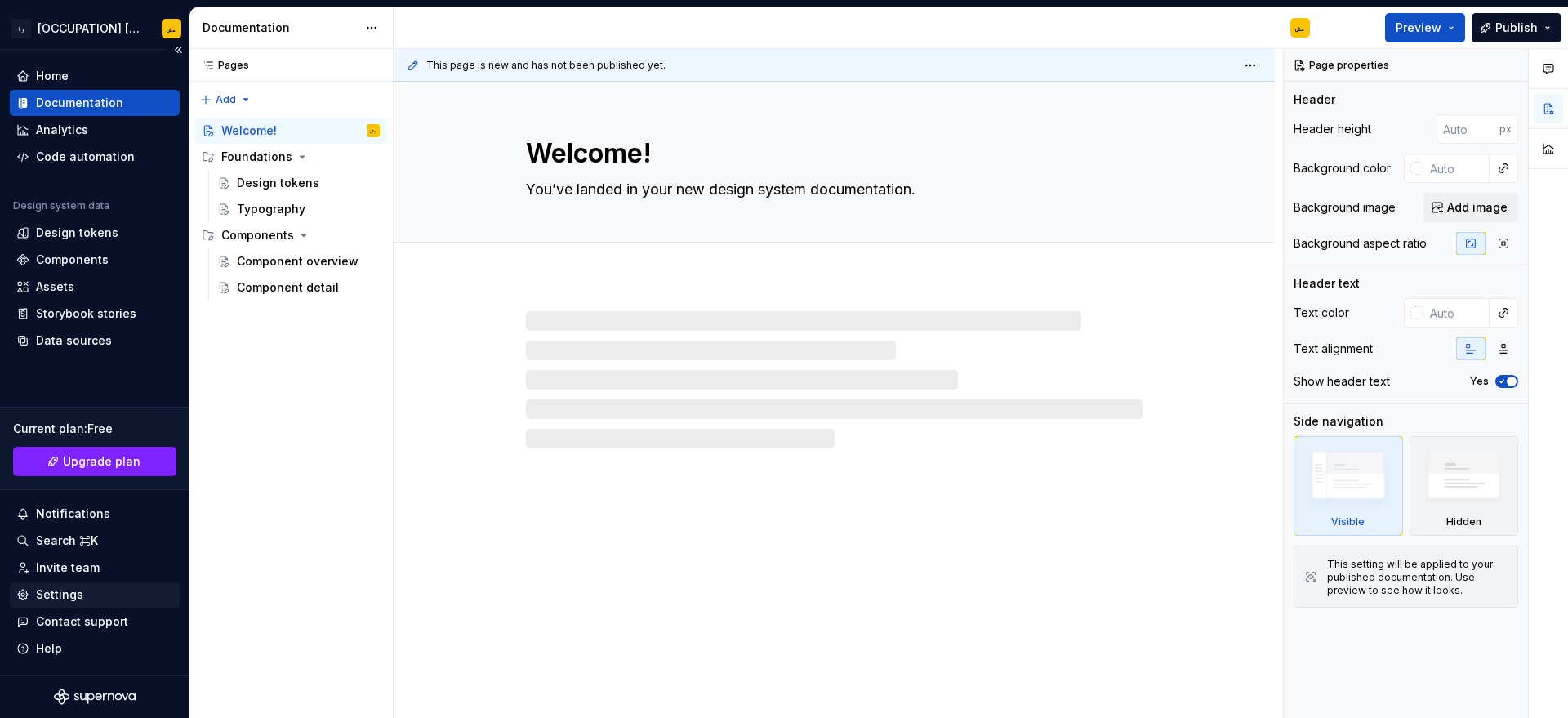 click on "Settings" at bounding box center (60, 595) 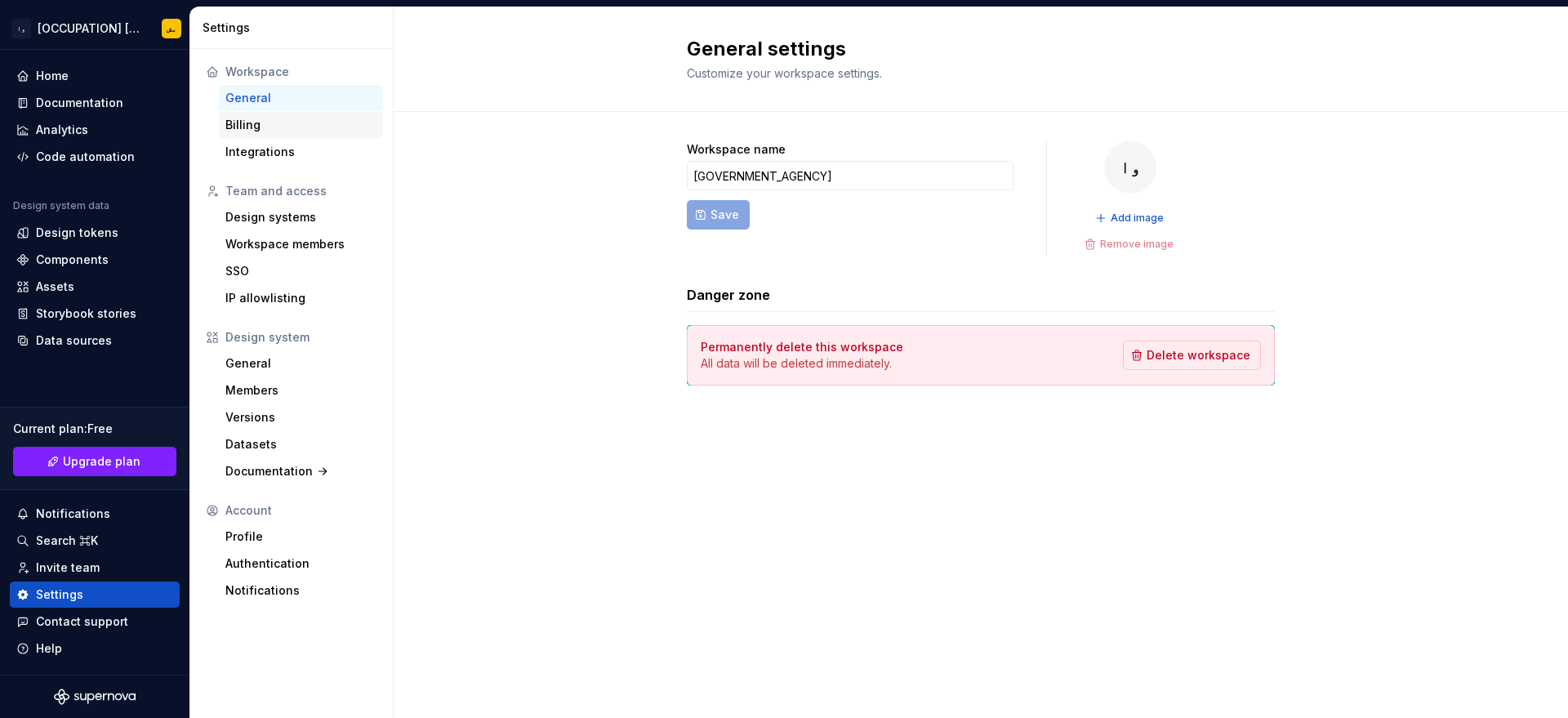 click on "Billing" at bounding box center [301, 125] 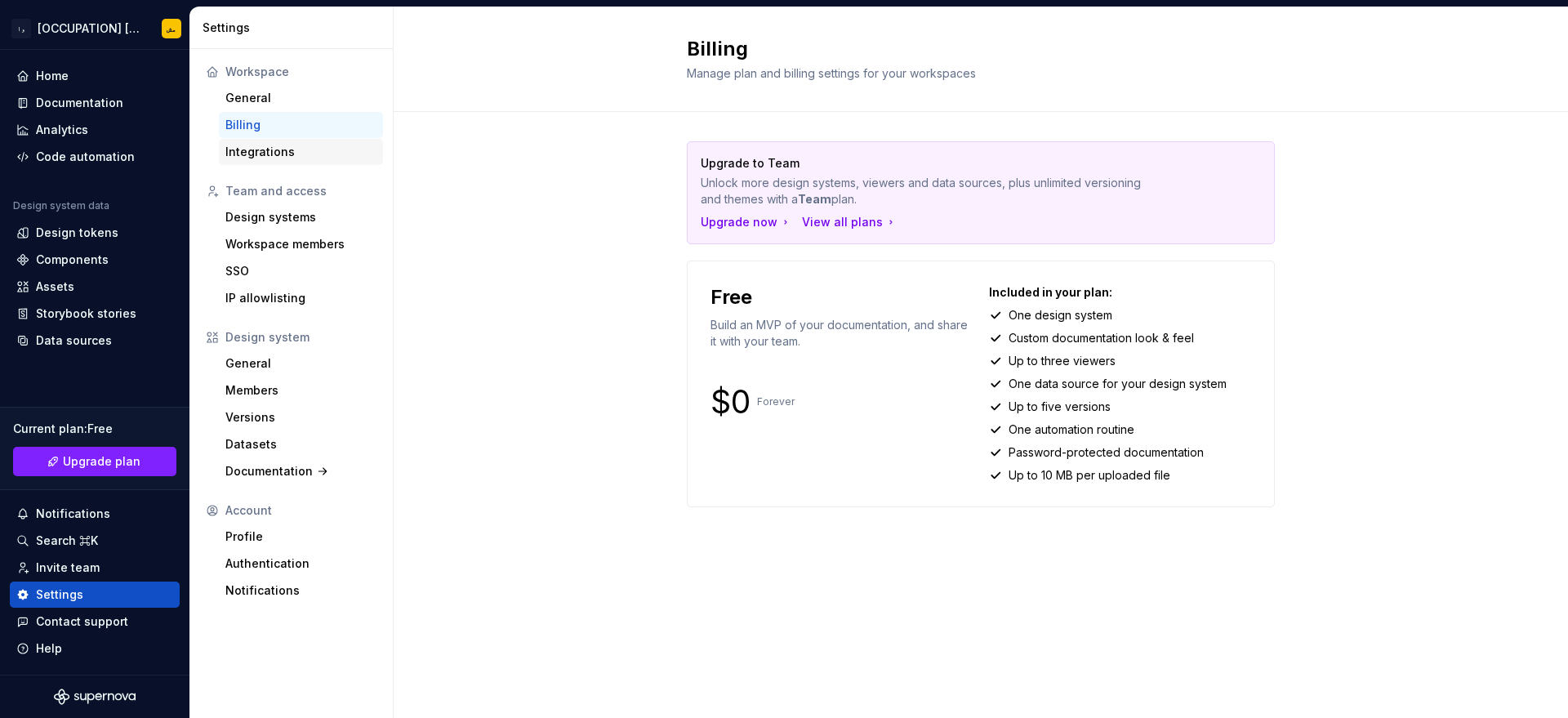 click on "Integrations" at bounding box center (301, 152) 